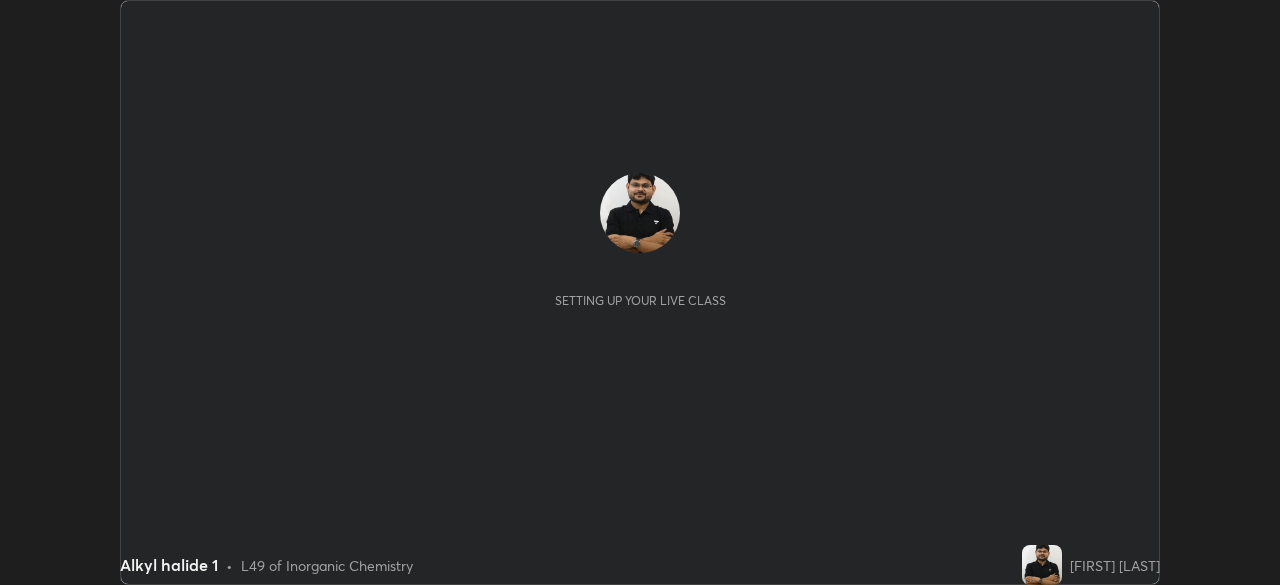 scroll, scrollTop: 0, scrollLeft: 0, axis: both 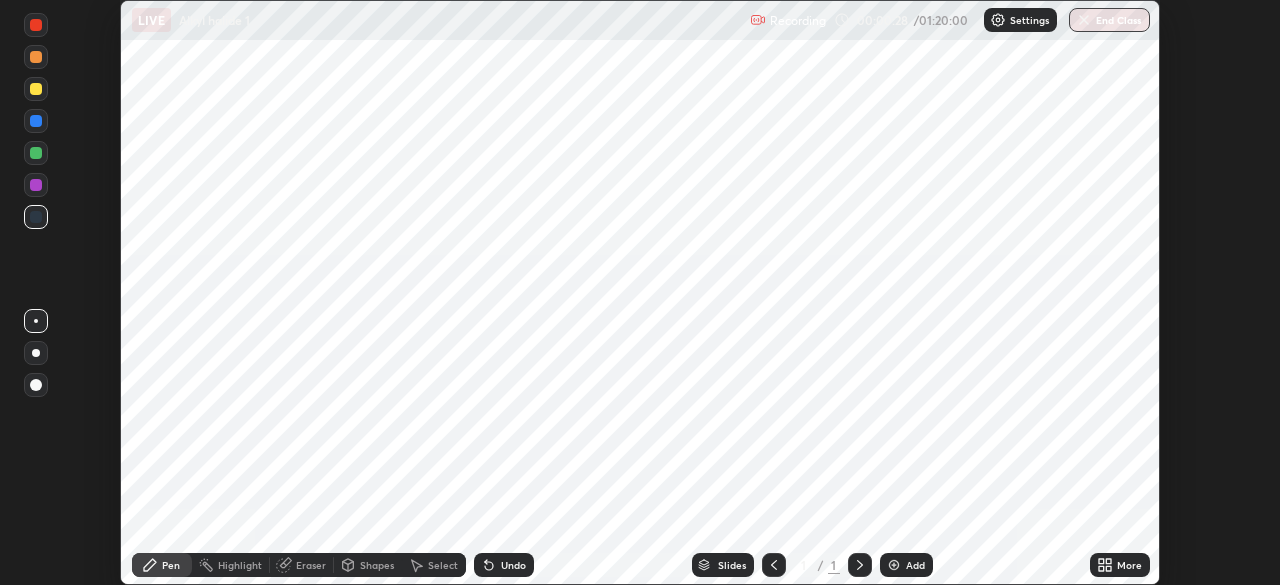 click 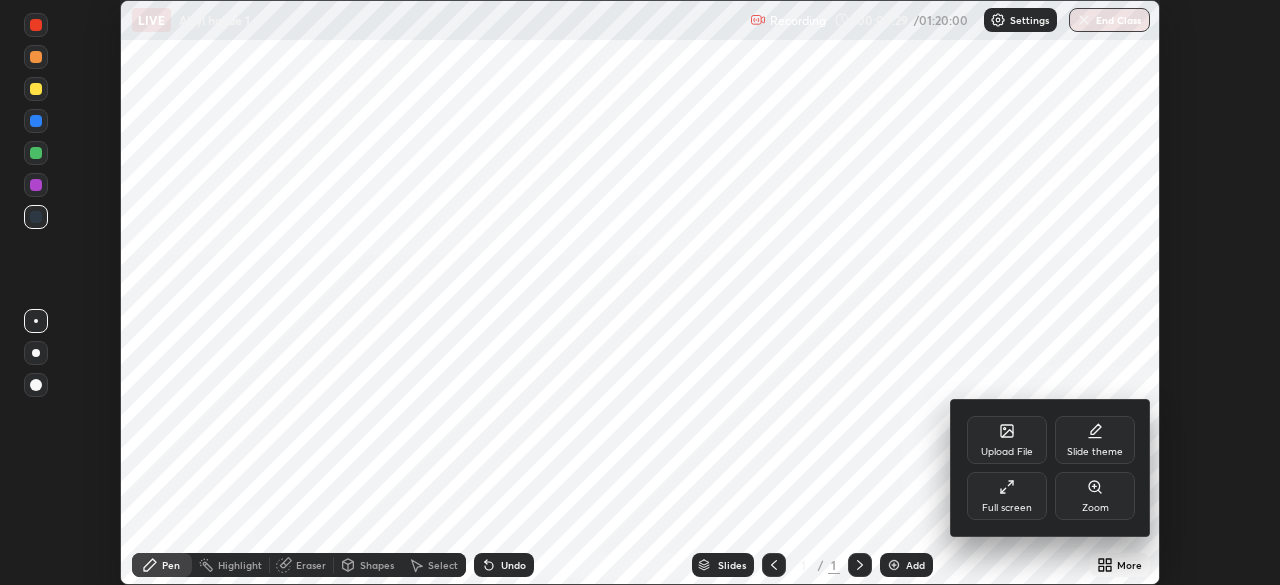 click on "Full screen" at bounding box center [1007, 508] 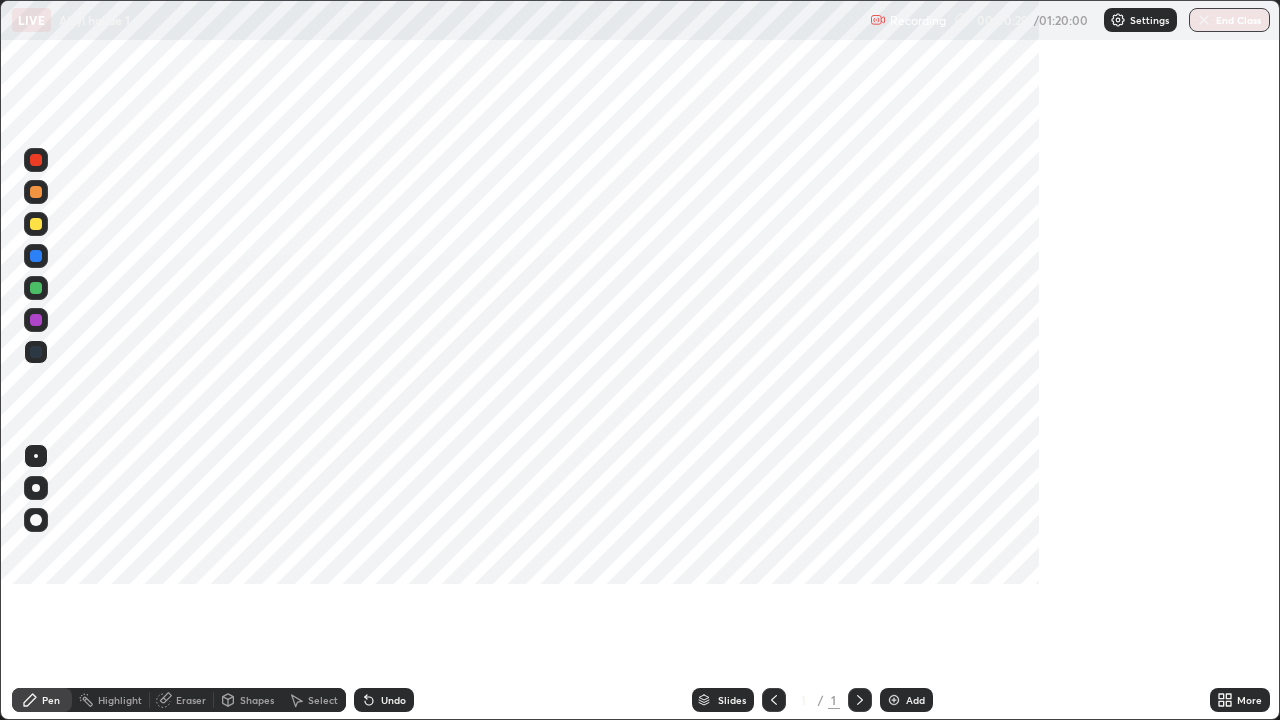 scroll, scrollTop: 99280, scrollLeft: 98720, axis: both 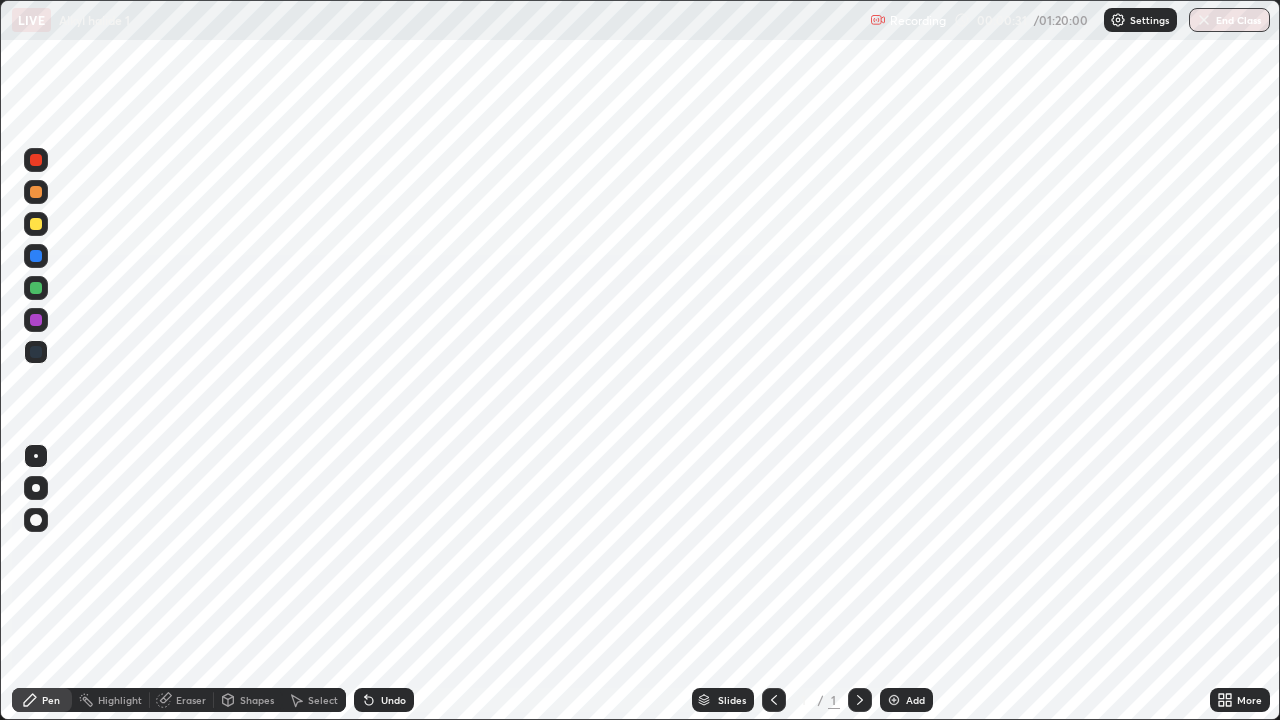 click on "Add" at bounding box center (906, 700) 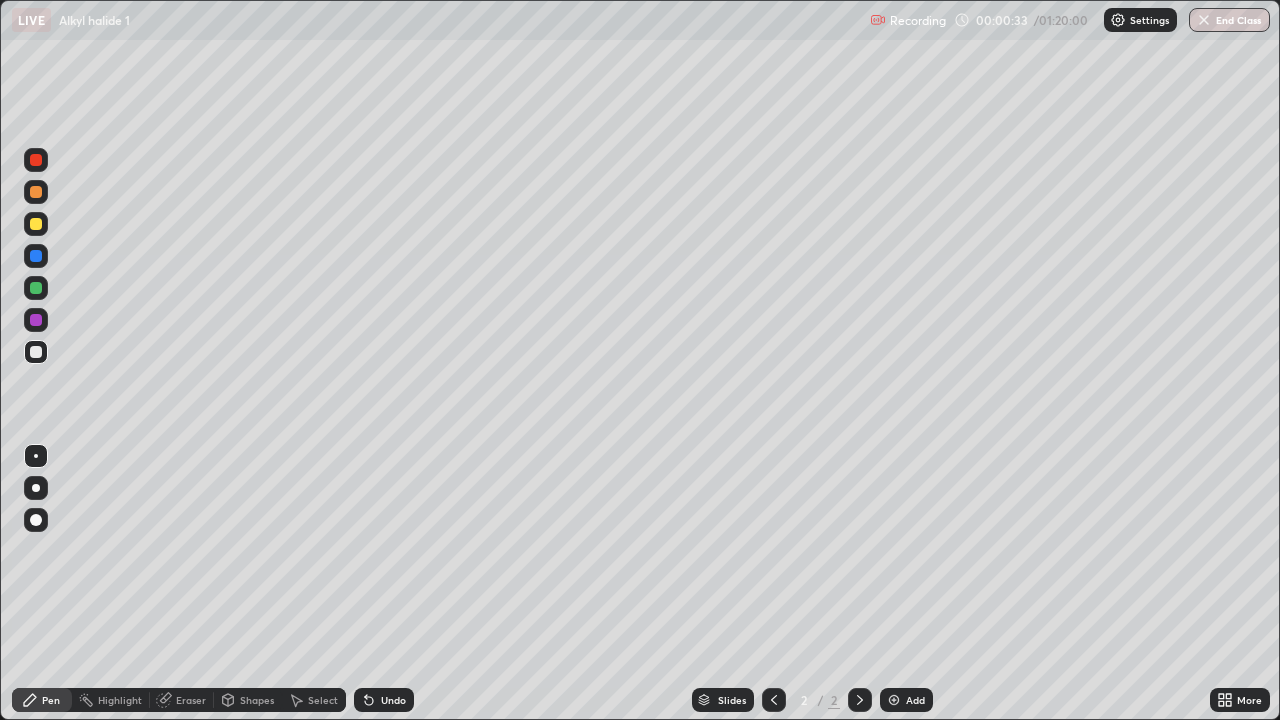 click on "More" at bounding box center [1249, 700] 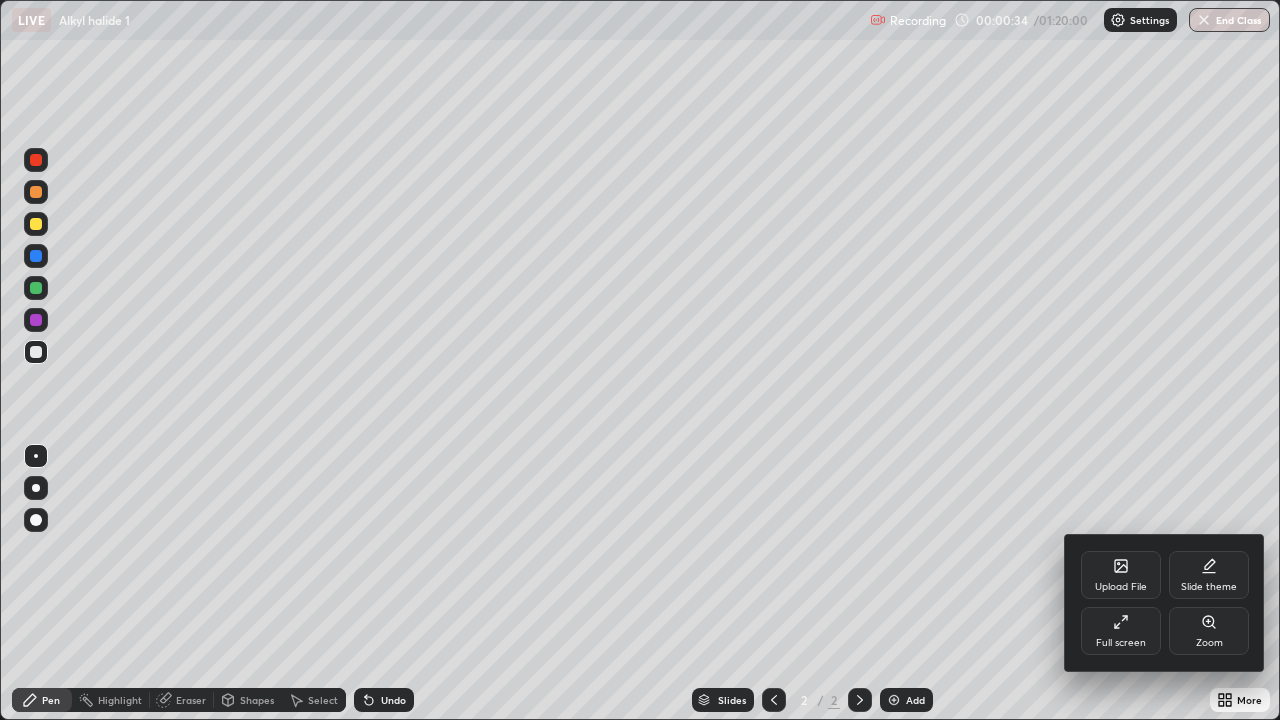 click on "Slide theme" at bounding box center [1209, 575] 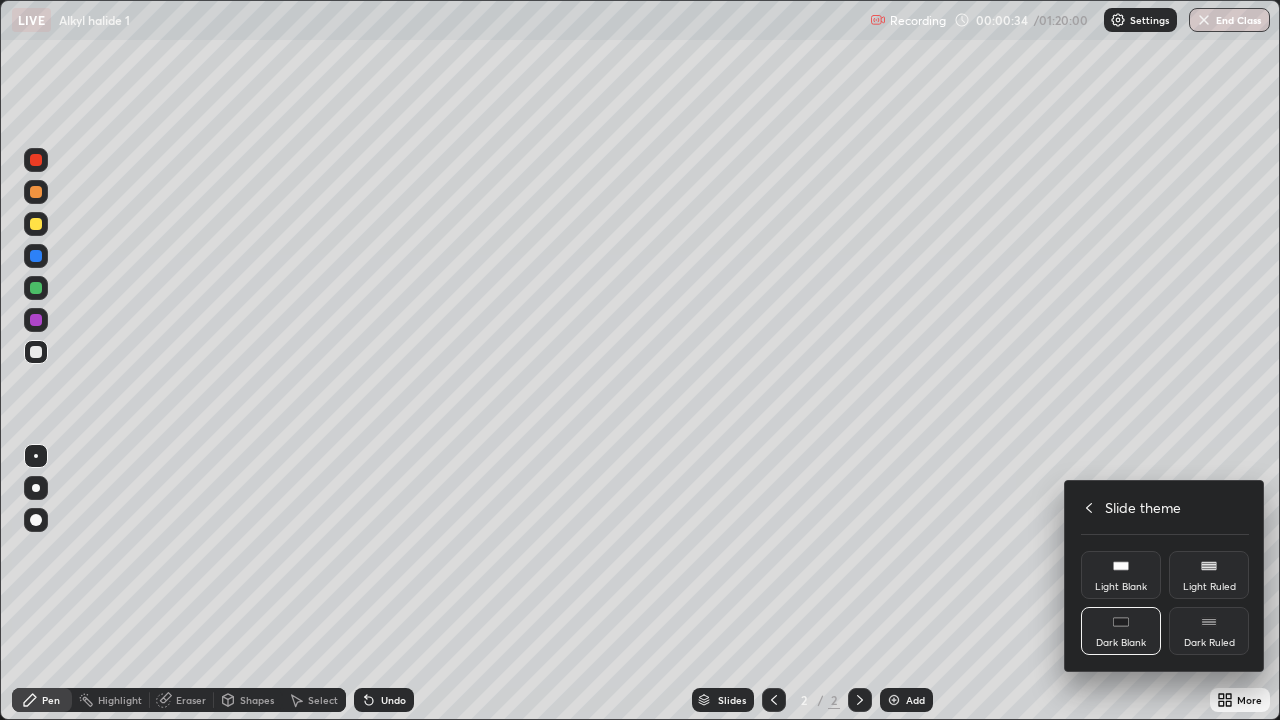 click on "Dark Ruled" at bounding box center (1209, 631) 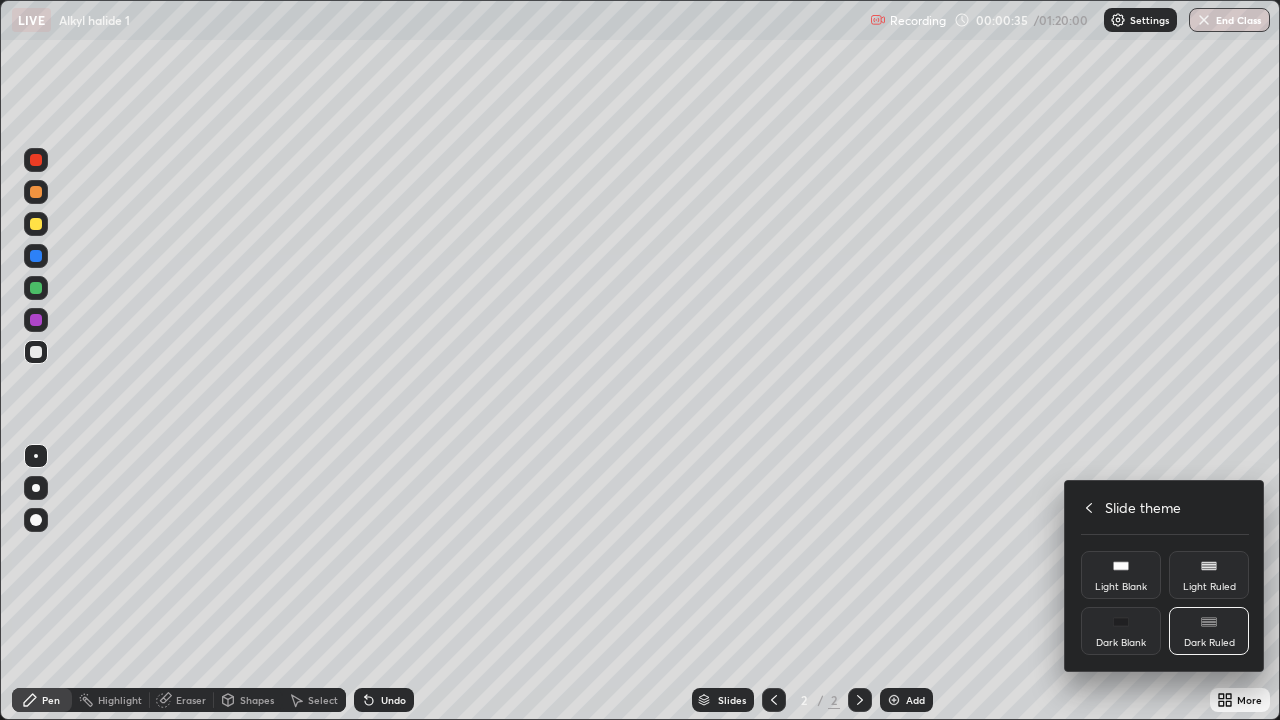 click 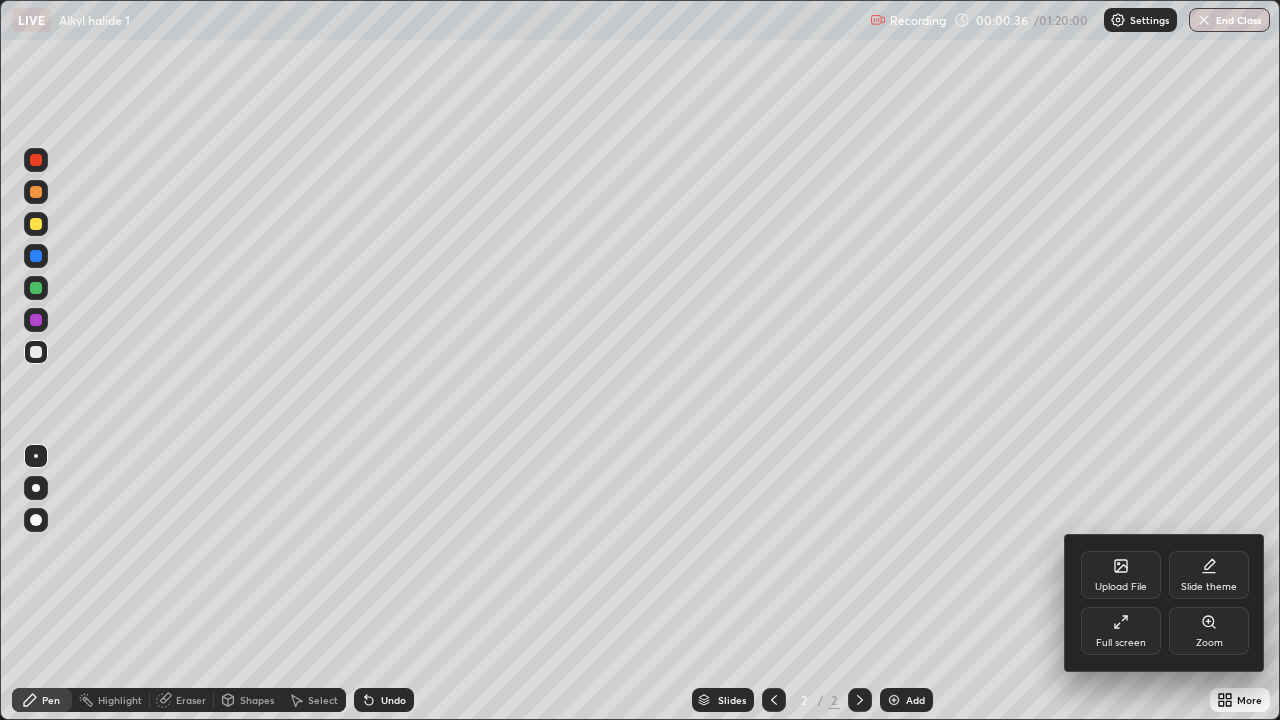 click at bounding box center (640, 360) 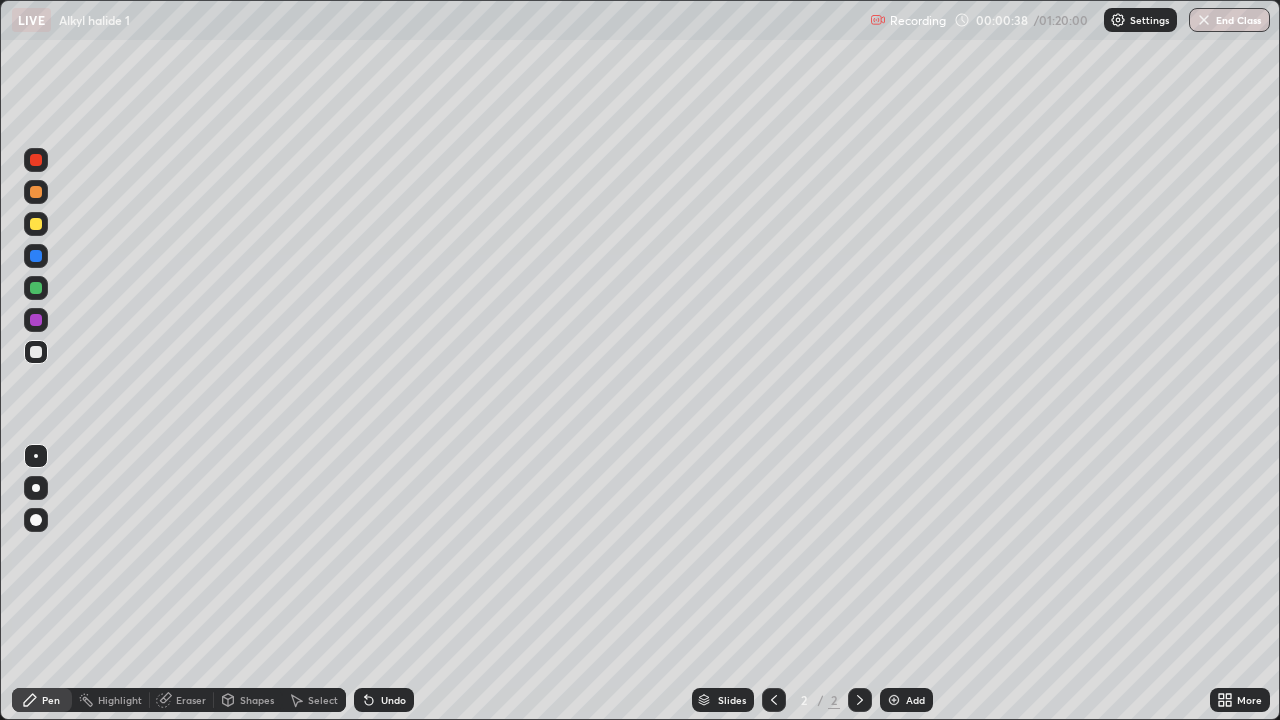 click 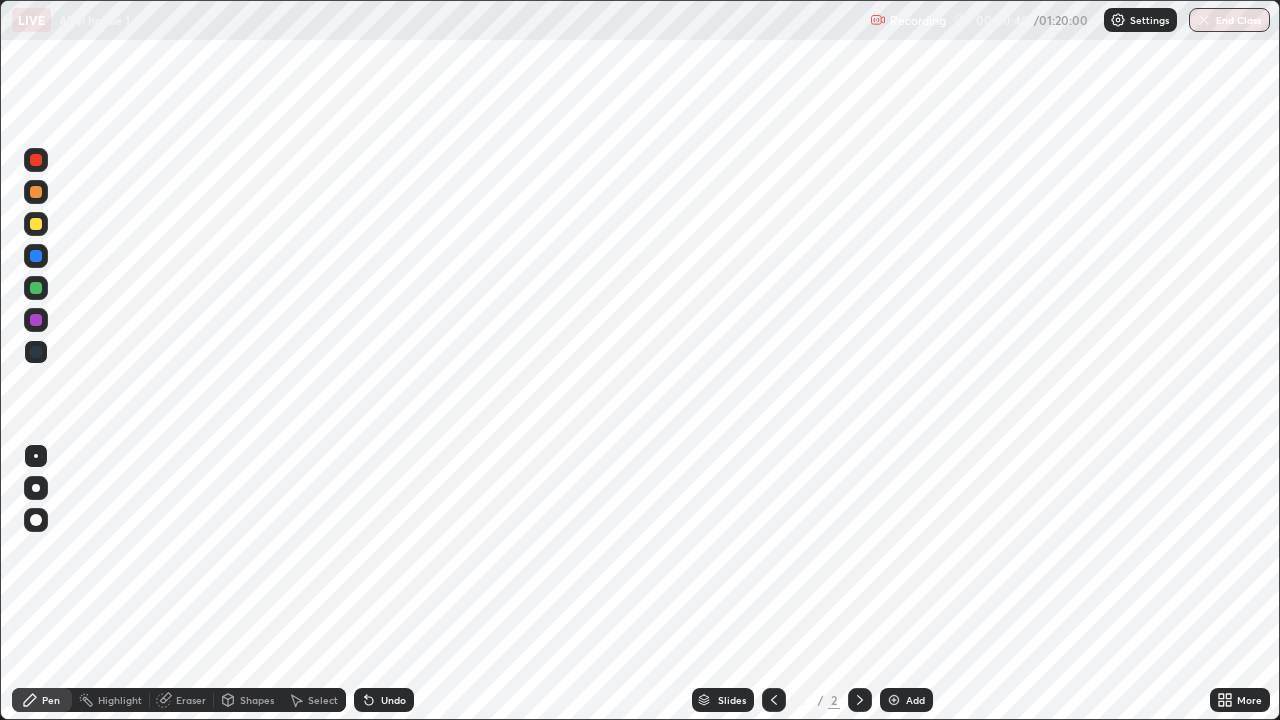 click on "Add" at bounding box center (915, 700) 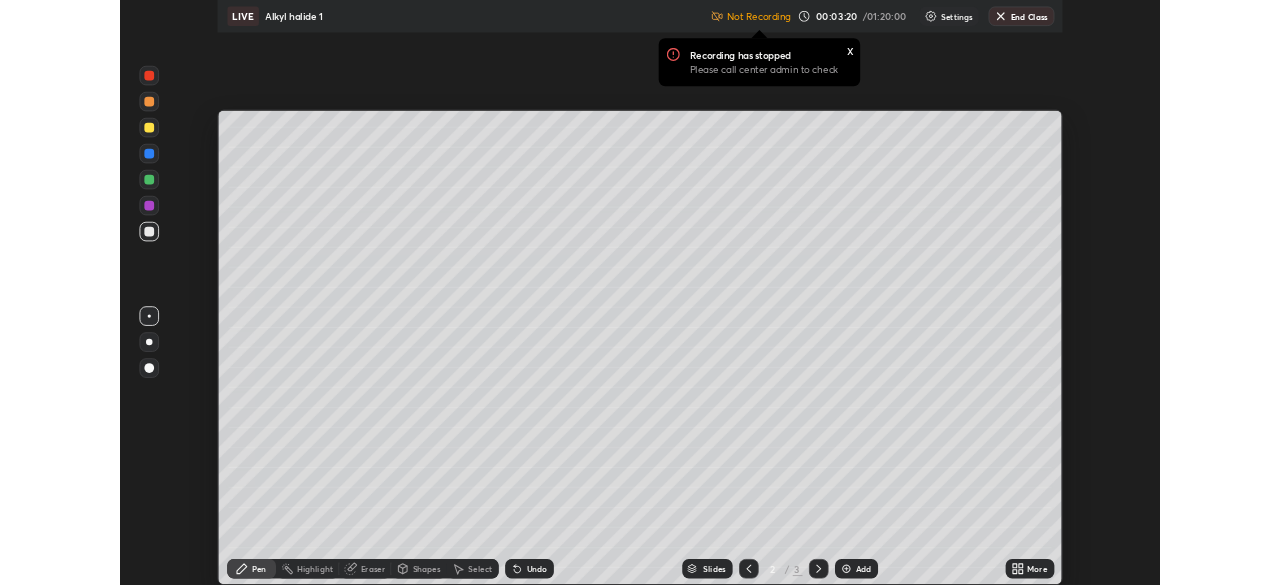 scroll, scrollTop: 585, scrollLeft: 1280, axis: both 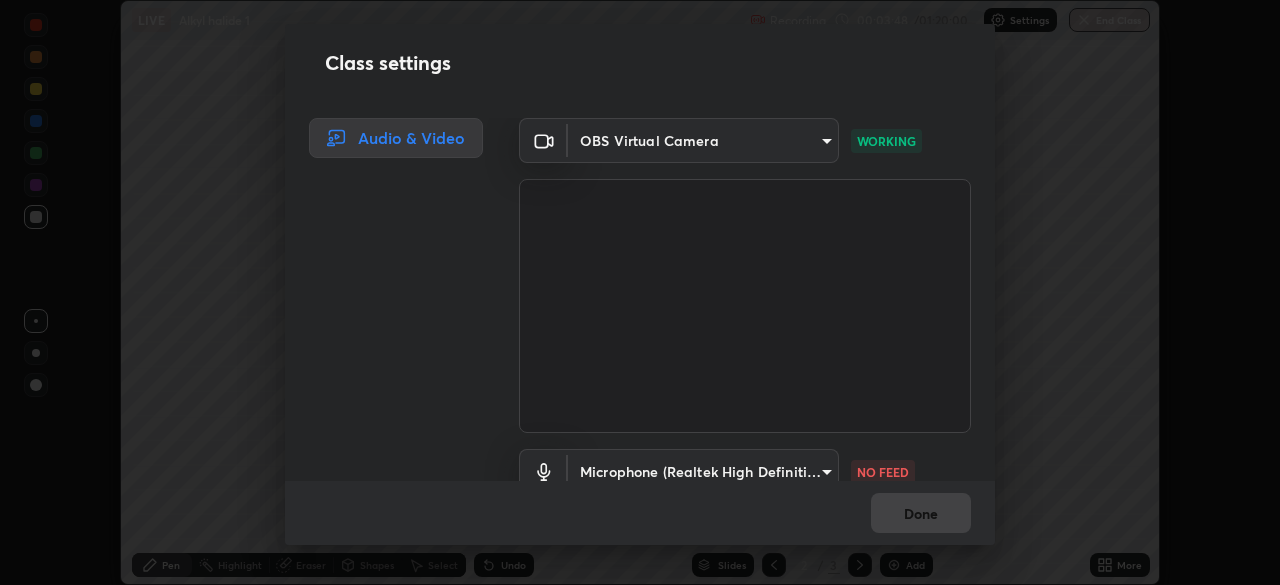click on "Erase all LIVE Alkyl halide 1 Recording 00:03:48 /  01:20:00 Settings End Class Setting up your live class Alkyl halide 1 • L49 of Inorganic Chemistry [FIRST] [LAST] Pen Highlight Eraser Shapes Select Undo Slides 2 / 3 Add More No doubts shared Encourage your learners to ask a doubt for better clarity Report an issue Reason for reporting Buffering Chat not working Audio - Video sync issue Educator video quality low ​ Attach an image Report Class settings Audio & Video OBS Virtual Camera [HASH] WORKING Microphone (Realtek High Definition Audio) [HASH] NO FEED Done" at bounding box center [640, 292] 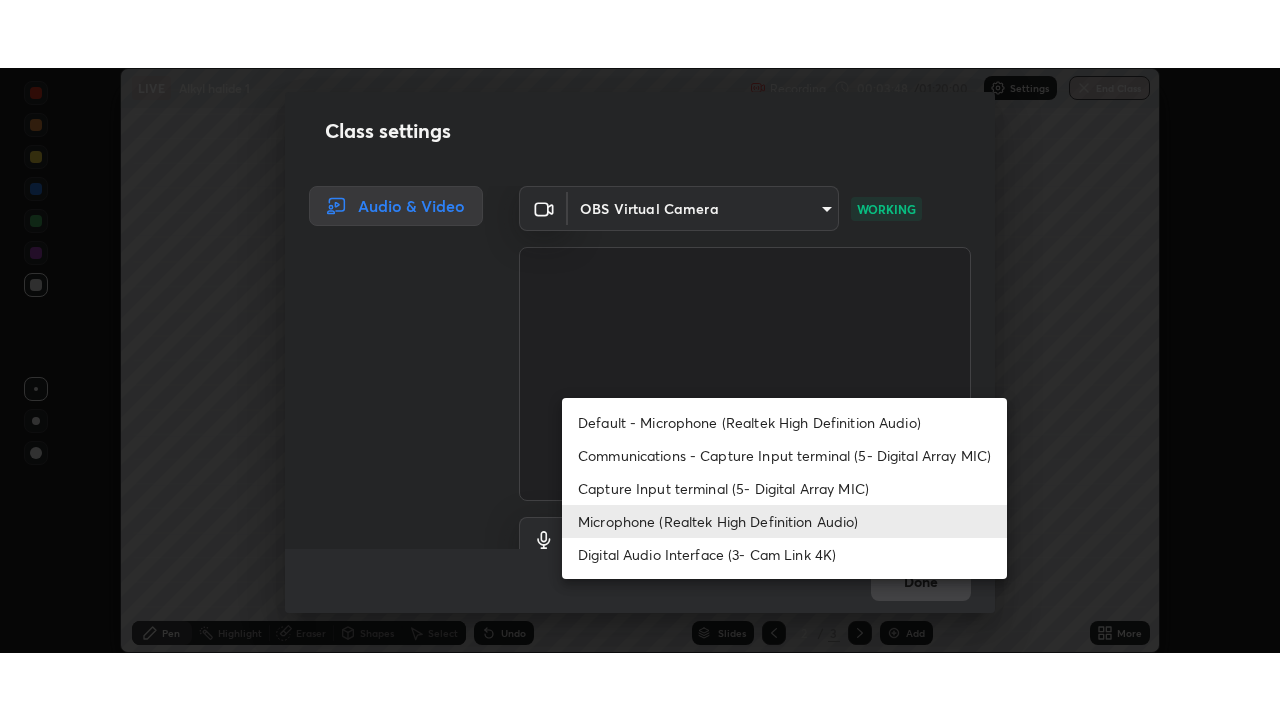 scroll, scrollTop: 18, scrollLeft: 0, axis: vertical 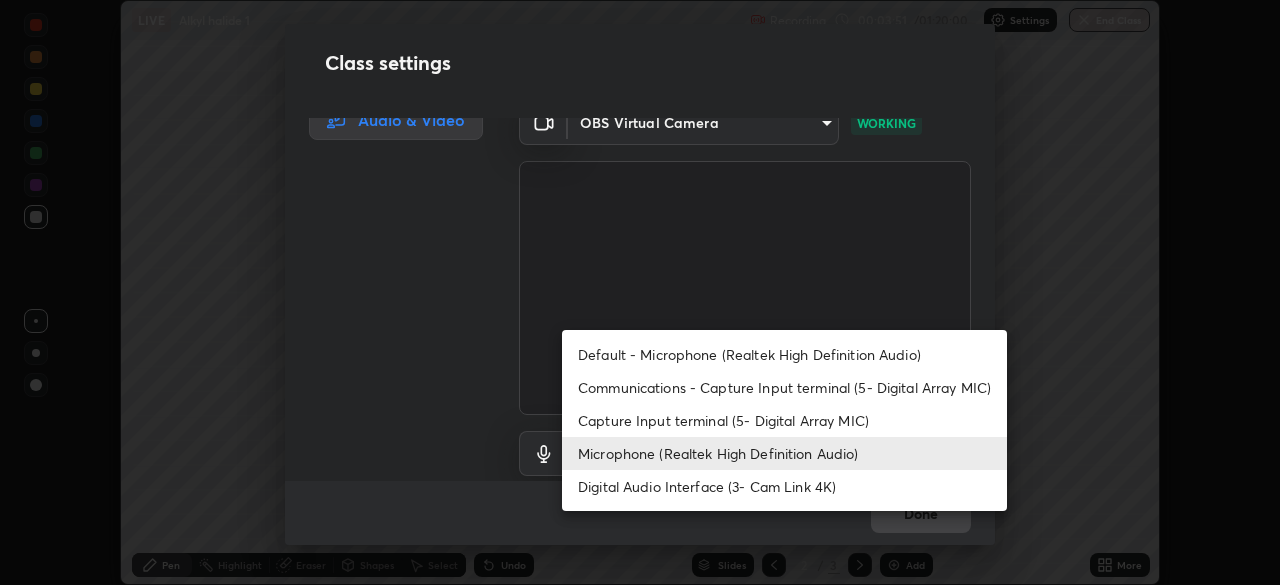 click on "Digital Audio Interface (3- Cam Link 4K)" at bounding box center [784, 486] 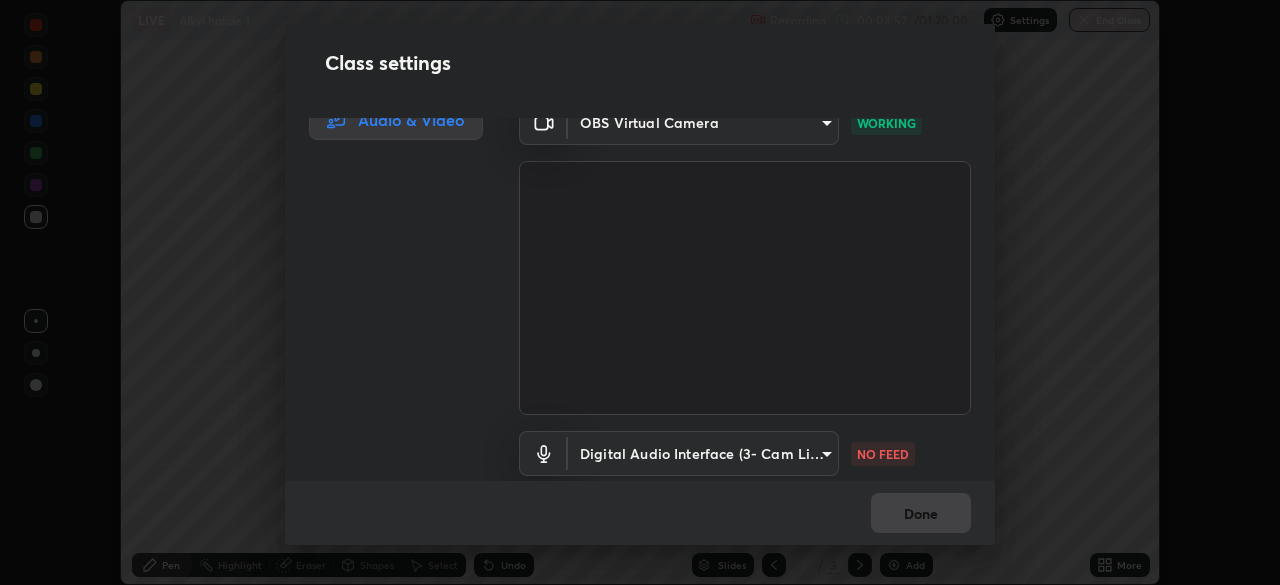 click on "Erase all LIVE Alkyl halide 1 Recording 00:03:52 /  01:20:00 Settings End Class Setting up your live class Alkyl halide 1 • L49 of Inorganic Chemistry [FIRST] [LAST] Pen Highlight Eraser Shapes Select Undo Slides 2 / 3 Add More No doubts shared Encourage your learners to ask a doubt for better clarity Report an issue Reason for reporting Buffering Chat not working Audio - Video sync issue Educator video quality low ​ Attach an image Report Class settings Audio & Video OBS Virtual Camera [HASH] WORKING Digital Audio Interface (3- Cam Link 4K) [HASH] NO FEED Done" at bounding box center (640, 292) 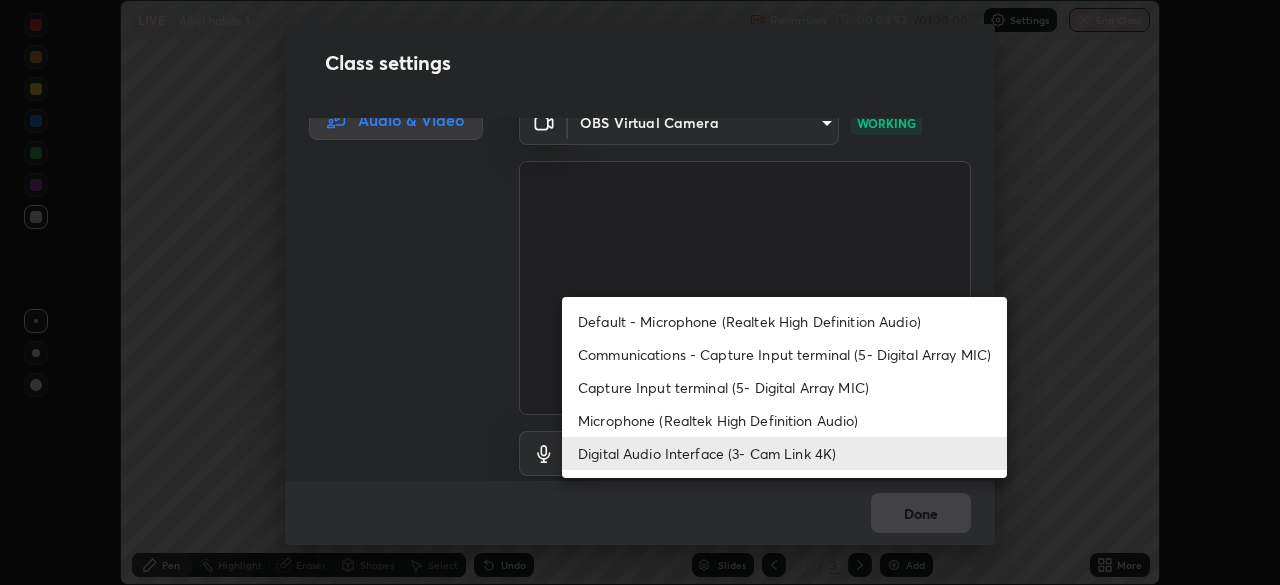 click on "Microphone (Realtek High Definition Audio)" at bounding box center (784, 420) 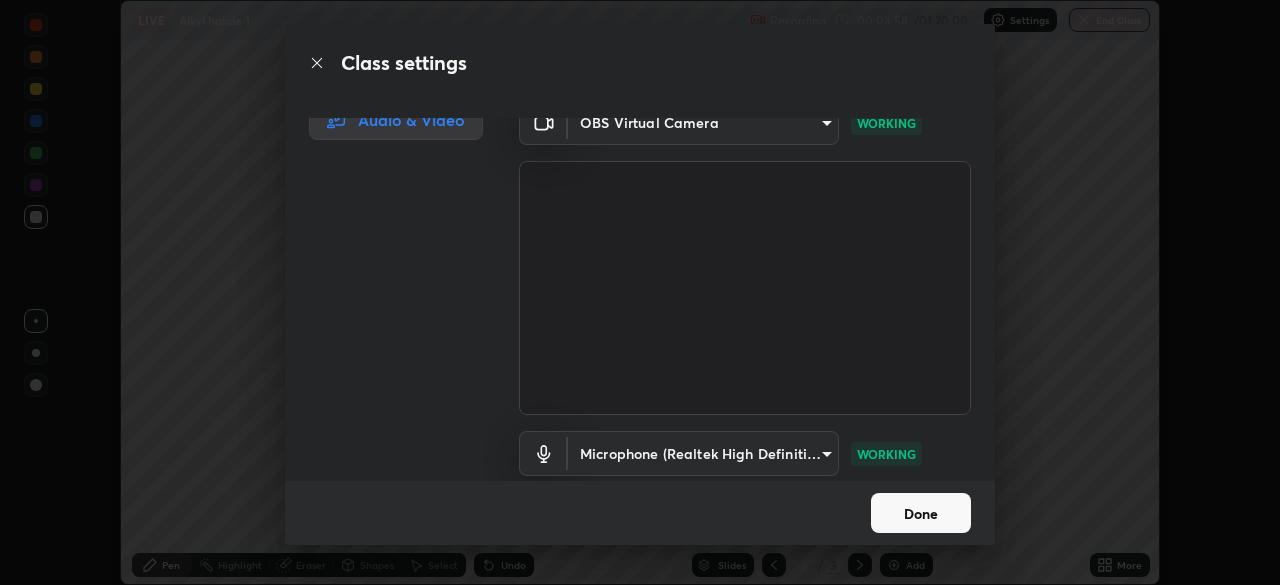 click on "Done" at bounding box center [921, 513] 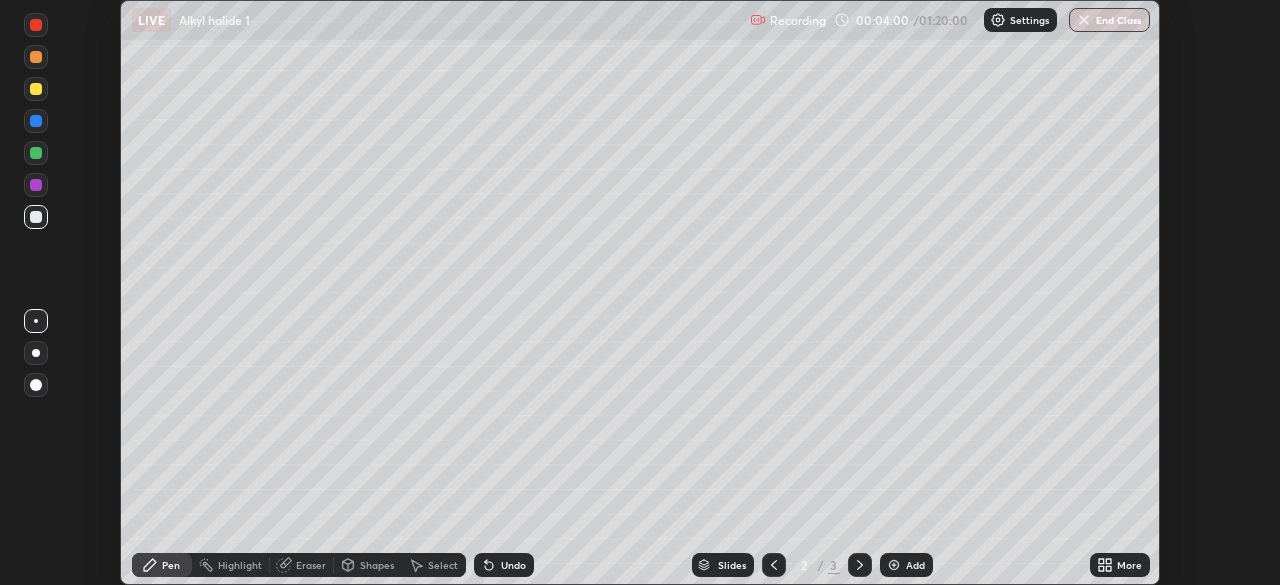 click on "More" at bounding box center (1120, 565) 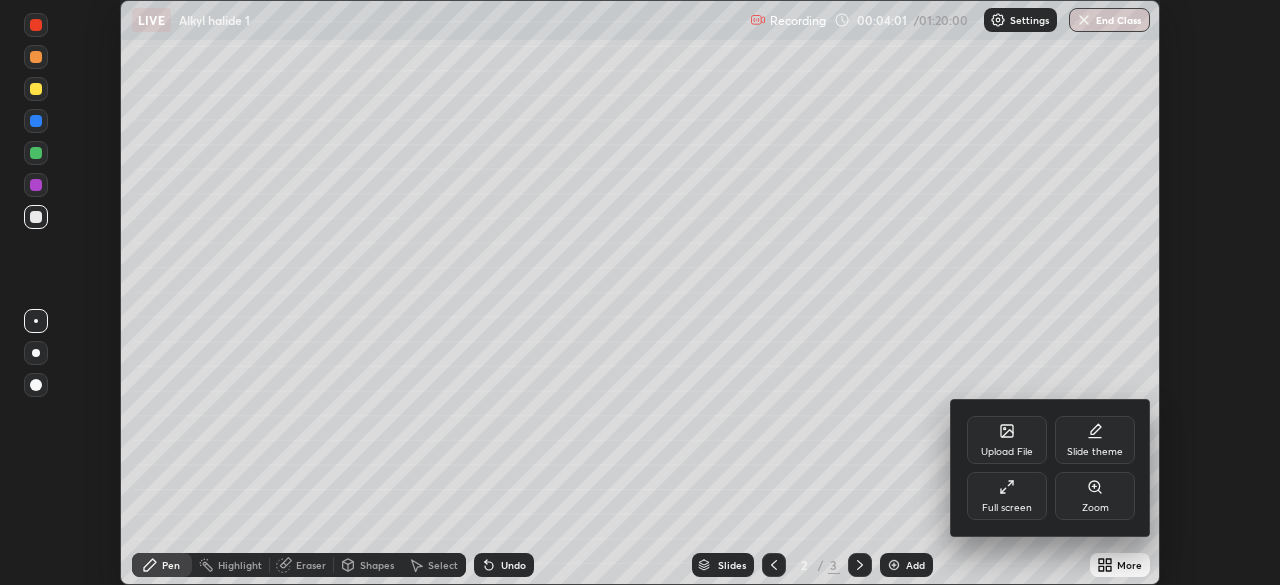 click on "Full screen" at bounding box center (1007, 496) 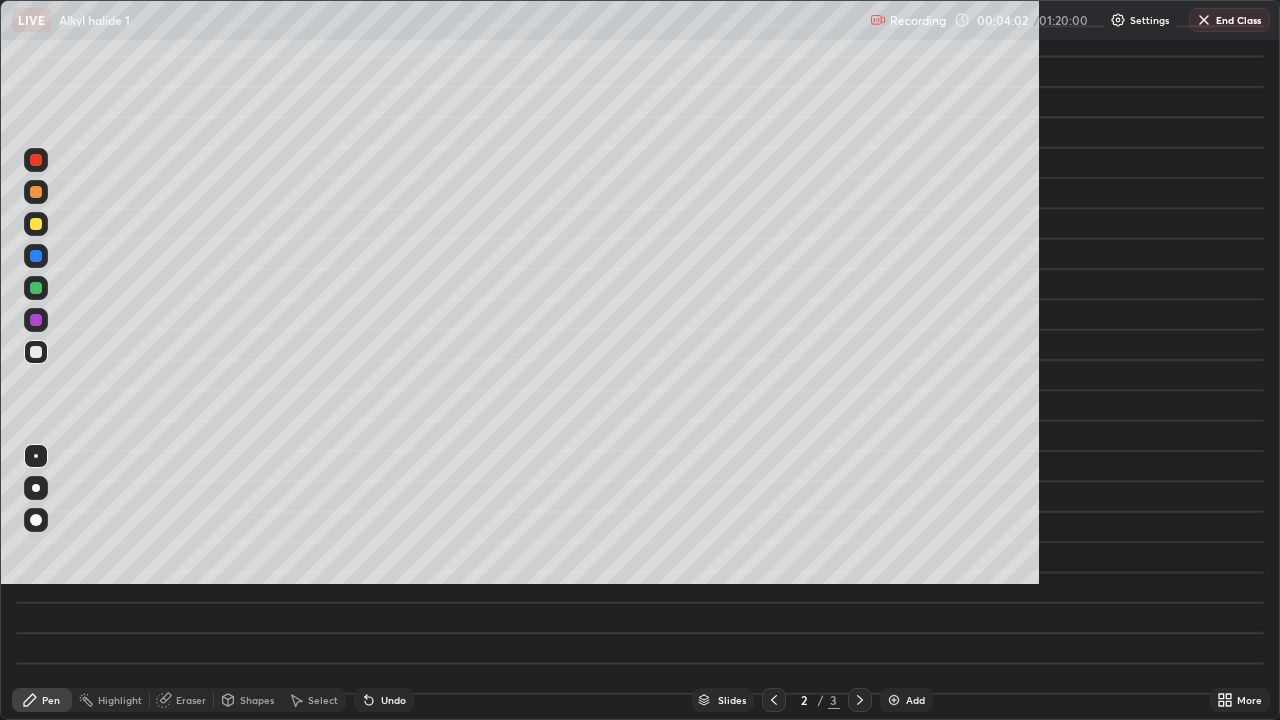 scroll, scrollTop: 99280, scrollLeft: 98720, axis: both 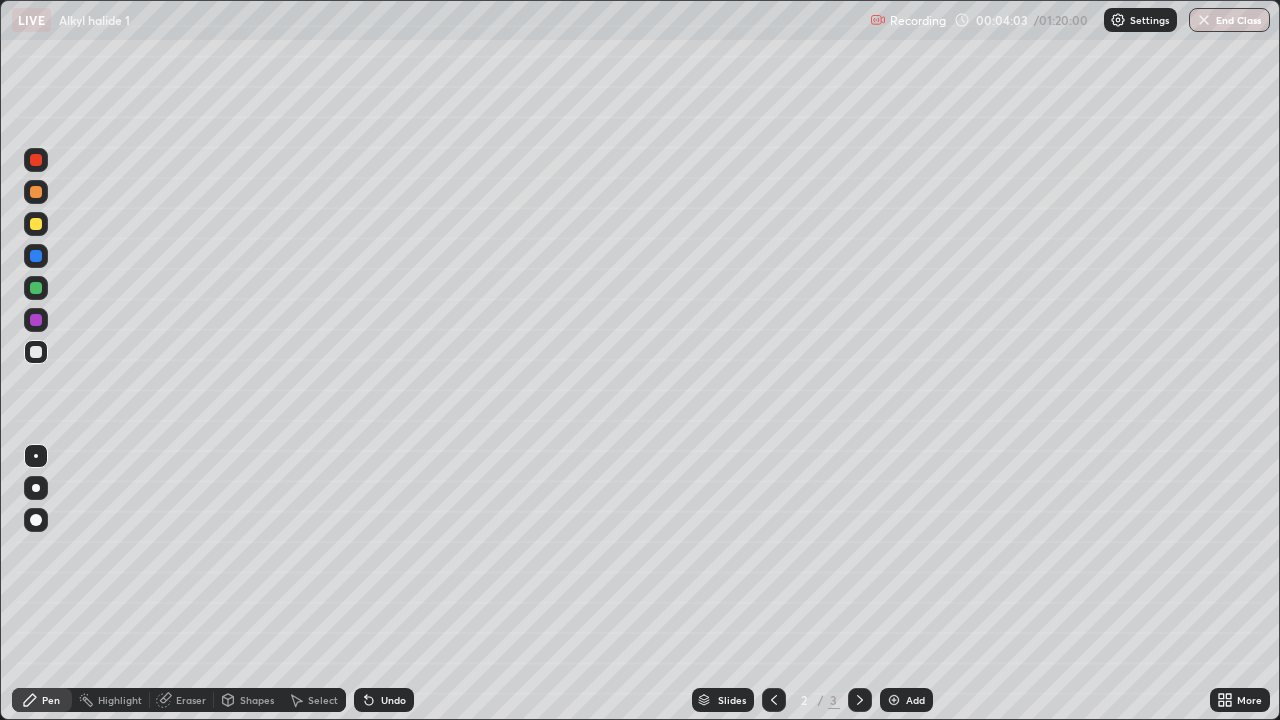 click 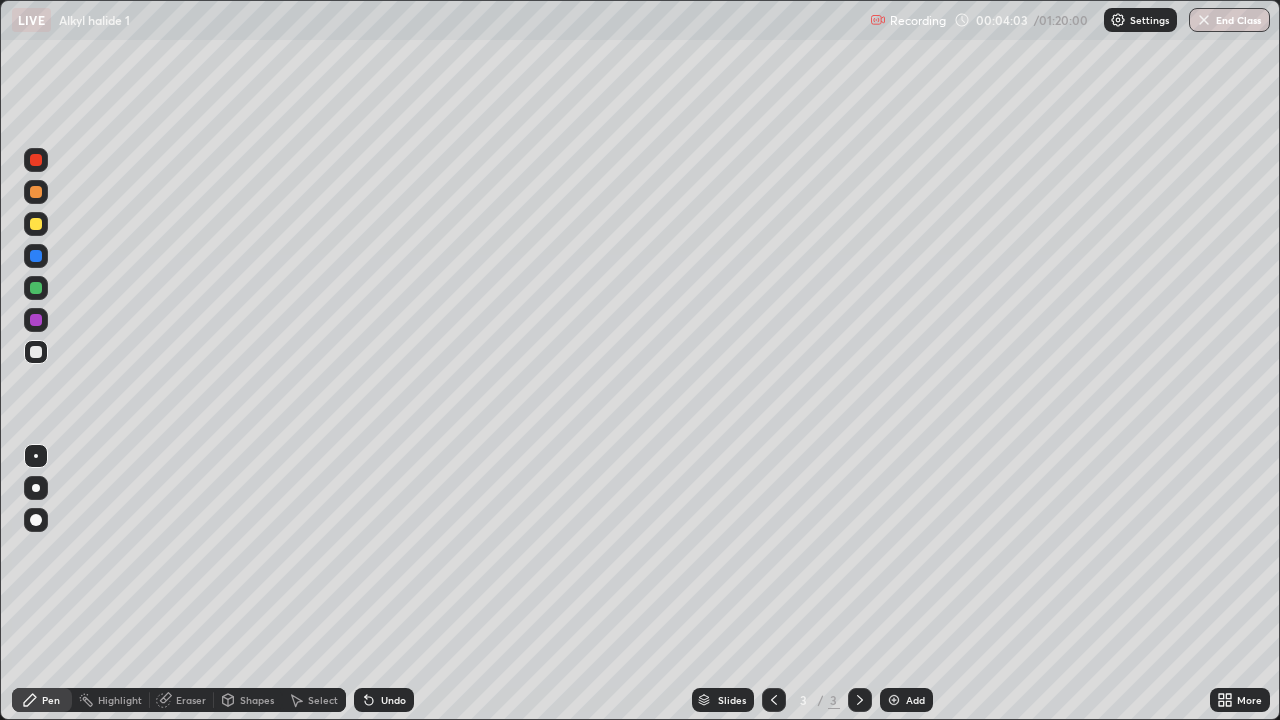 click at bounding box center [774, 700] 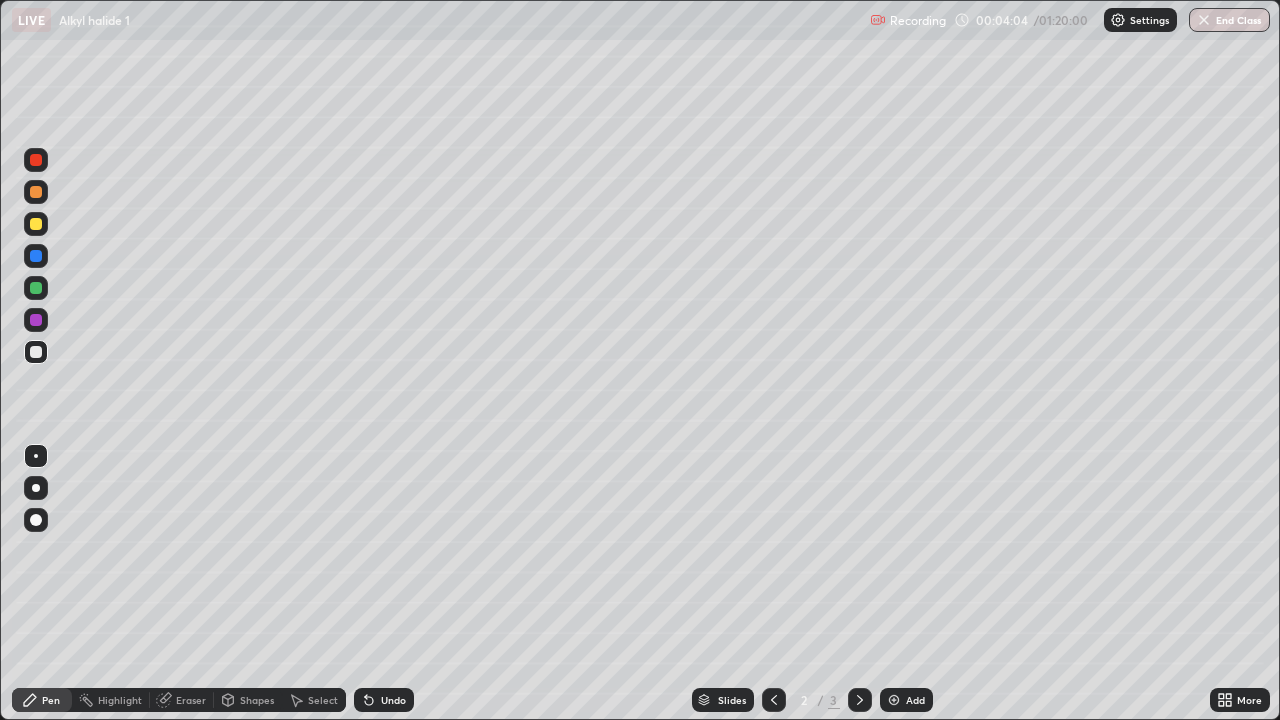 click on "More" at bounding box center (1240, 700) 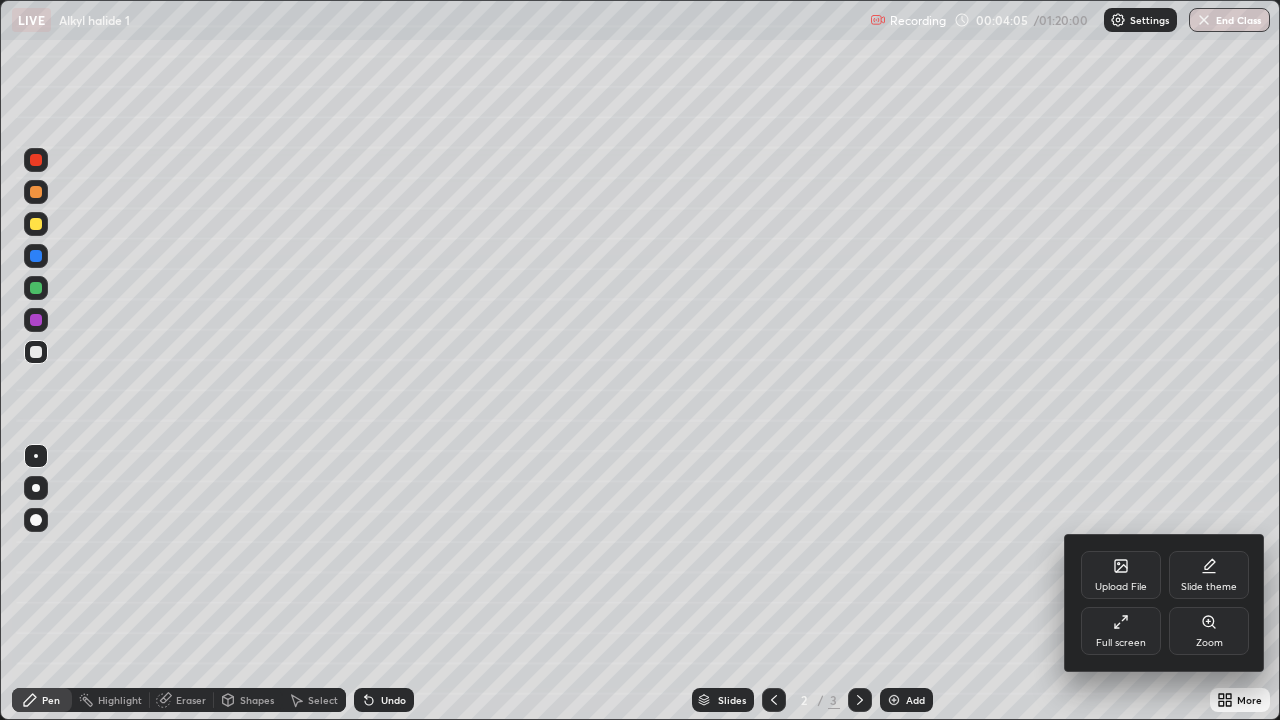 click on "Slide theme" at bounding box center [1209, 575] 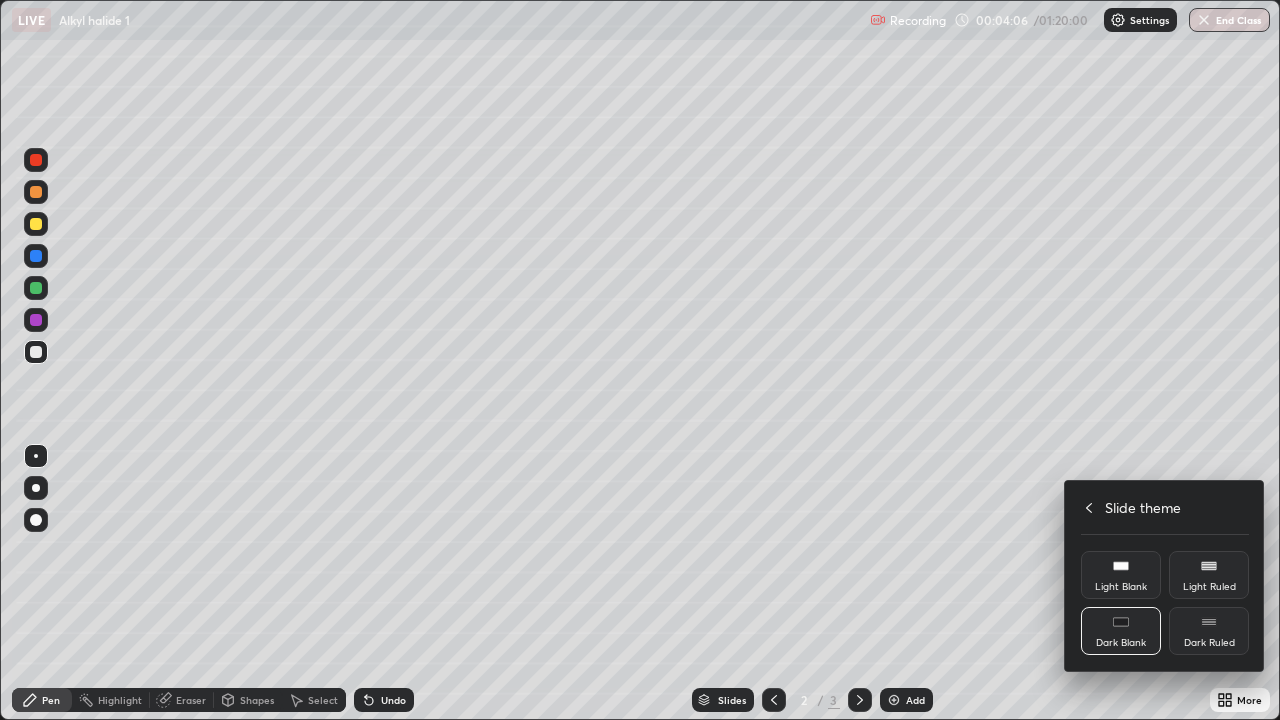 click on "Dark Ruled" at bounding box center [1209, 631] 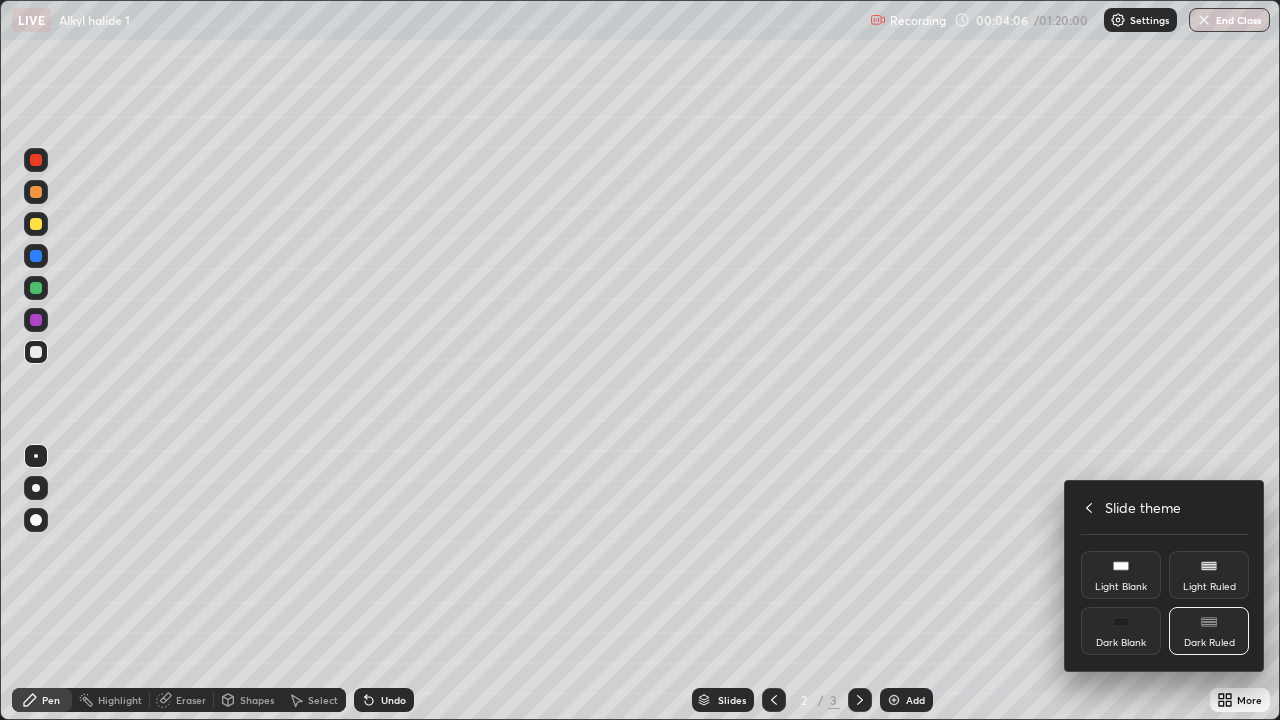 click 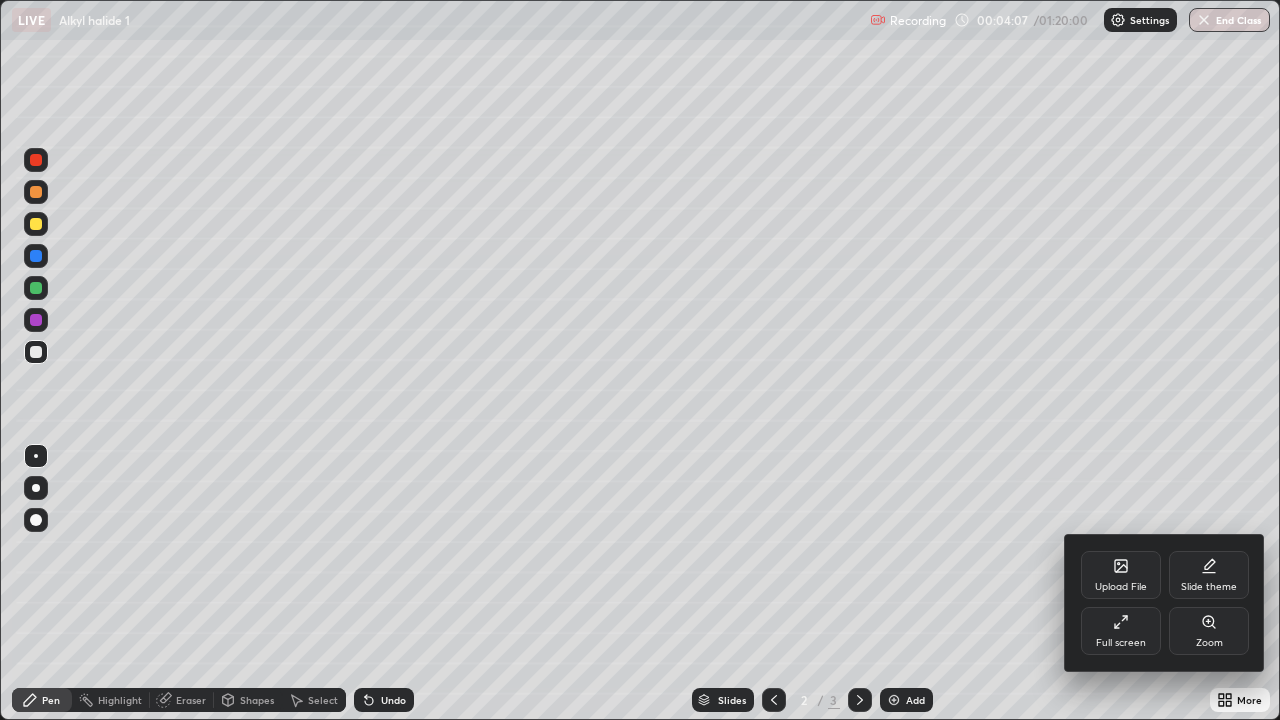 click at bounding box center [640, 360] 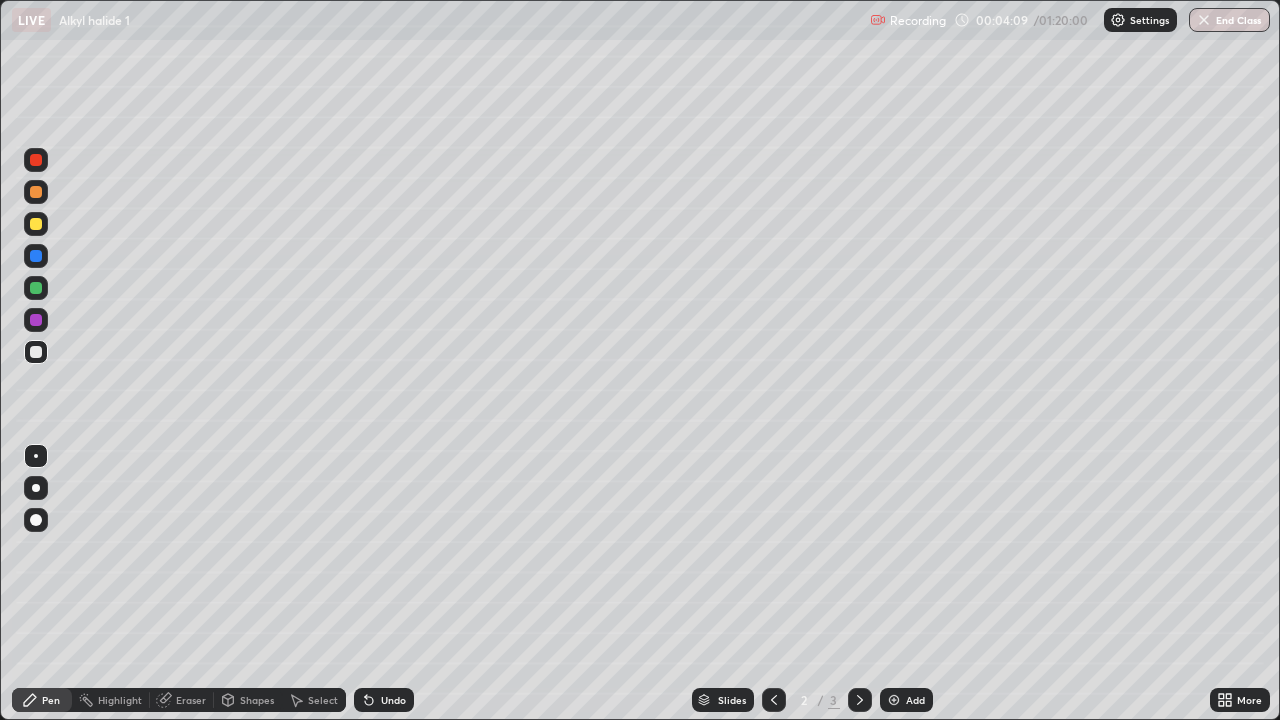 click at bounding box center (36, 288) 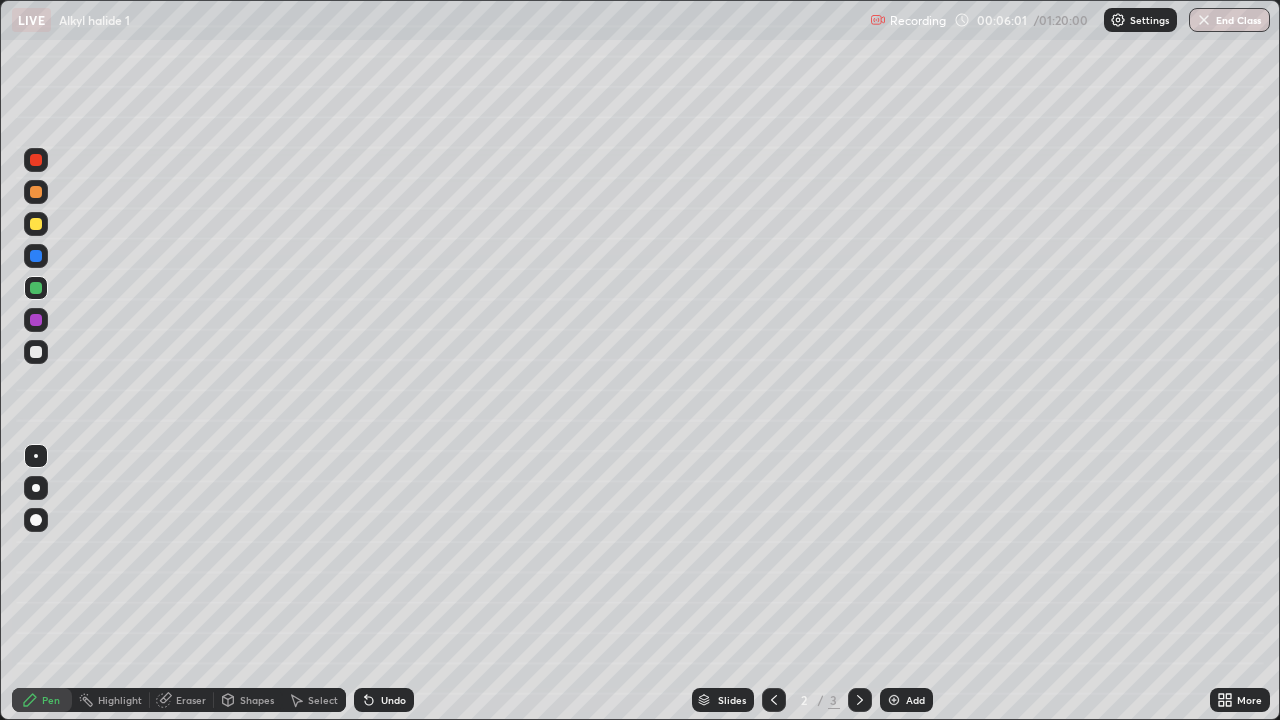 click at bounding box center [36, 224] 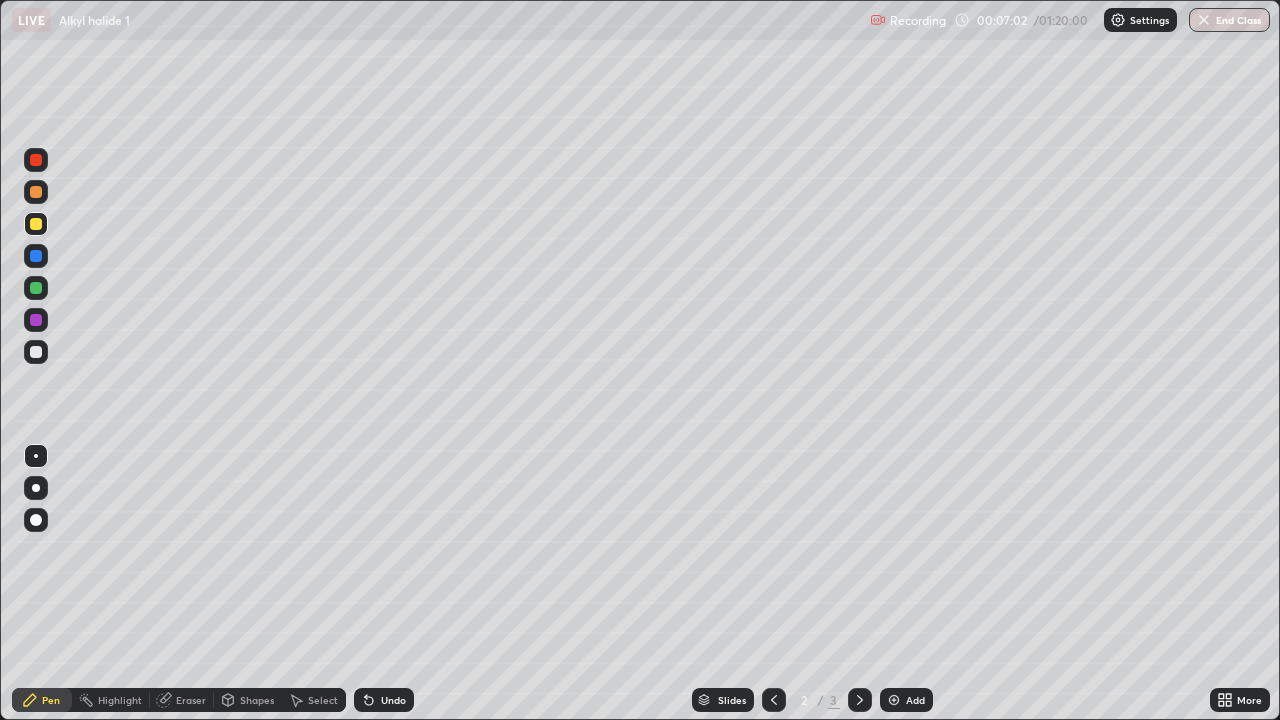 click at bounding box center (894, 700) 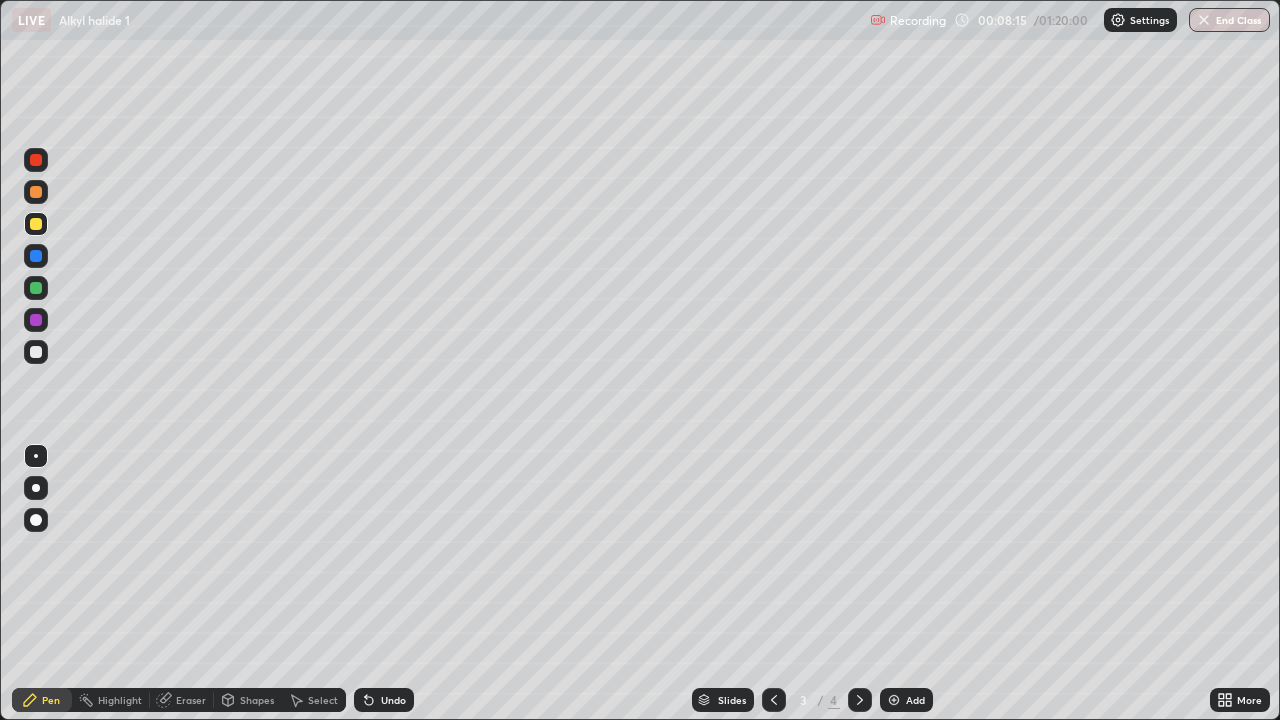 click at bounding box center [36, 352] 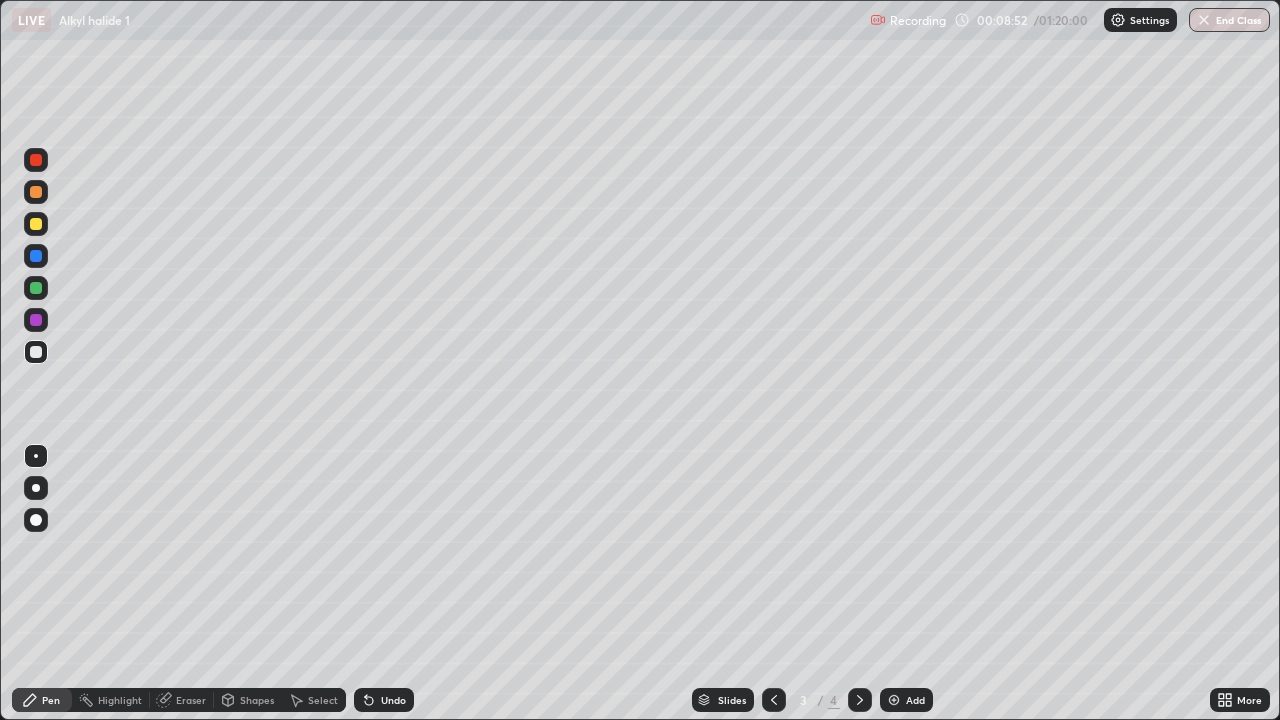 click on "Select" at bounding box center (323, 700) 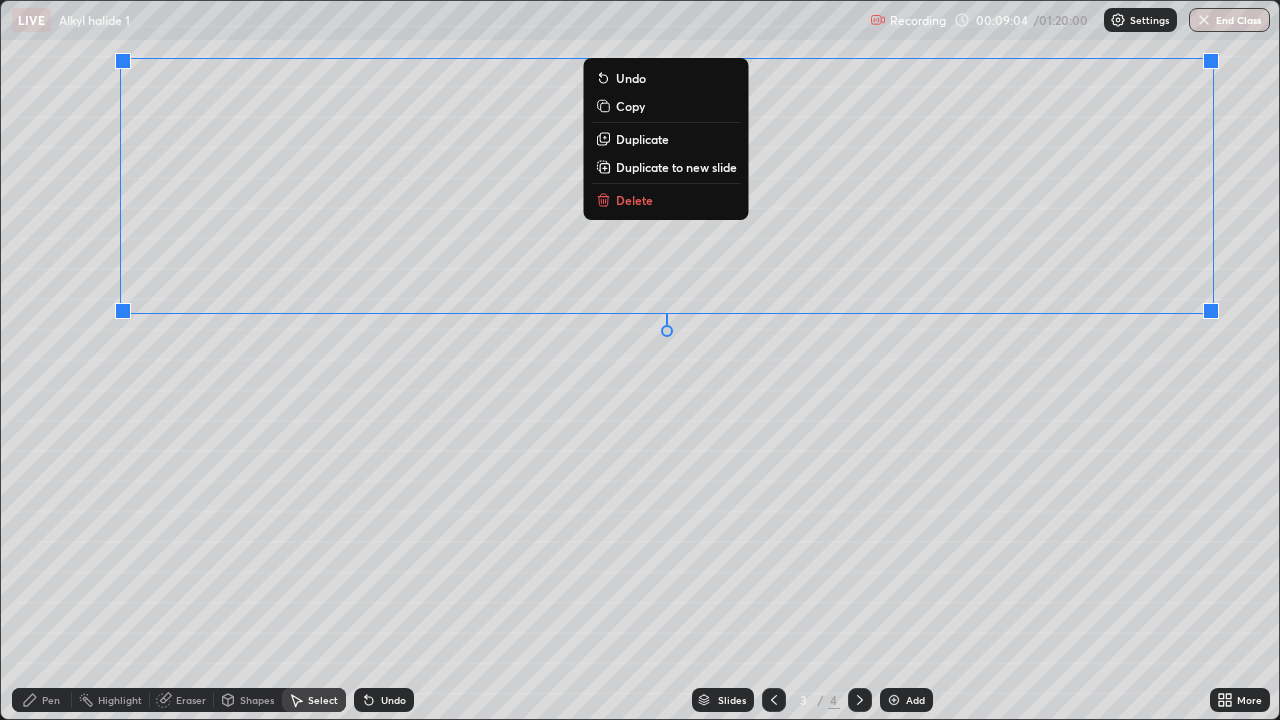 click on "0 ° Undo Copy Duplicate Duplicate to new slide Delete" at bounding box center (640, 360) 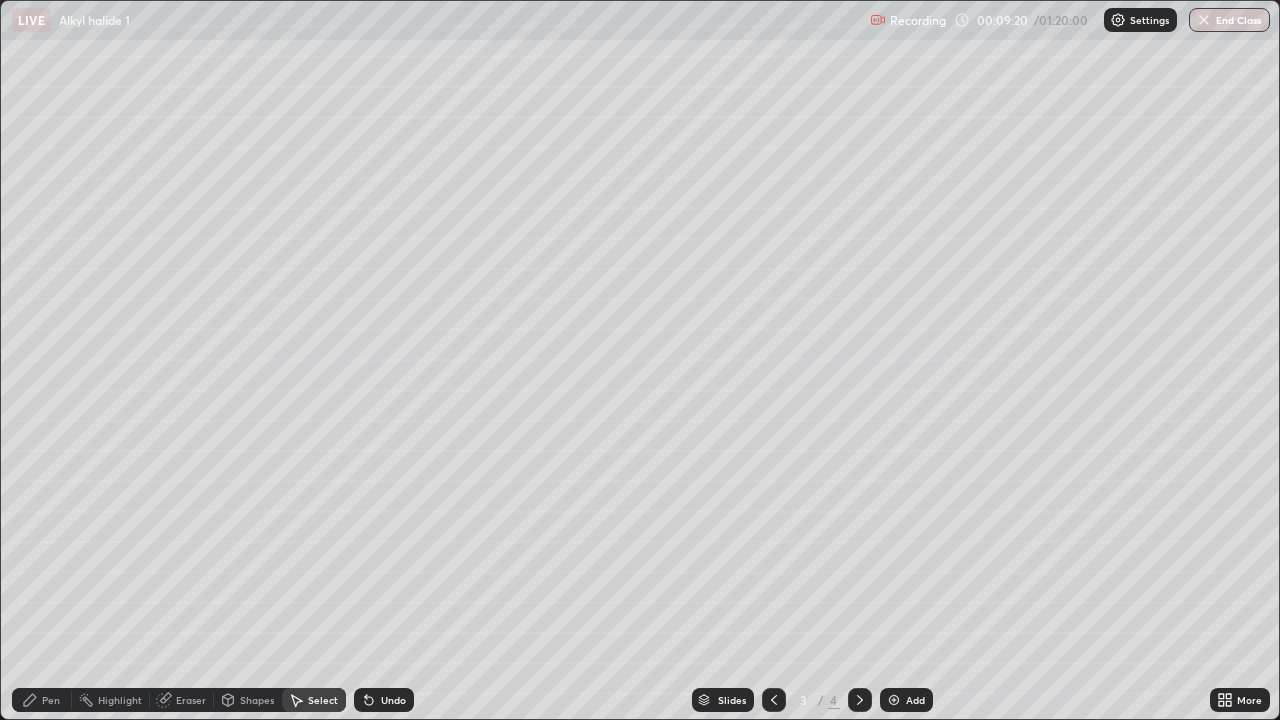 click on "Pen" at bounding box center (51, 700) 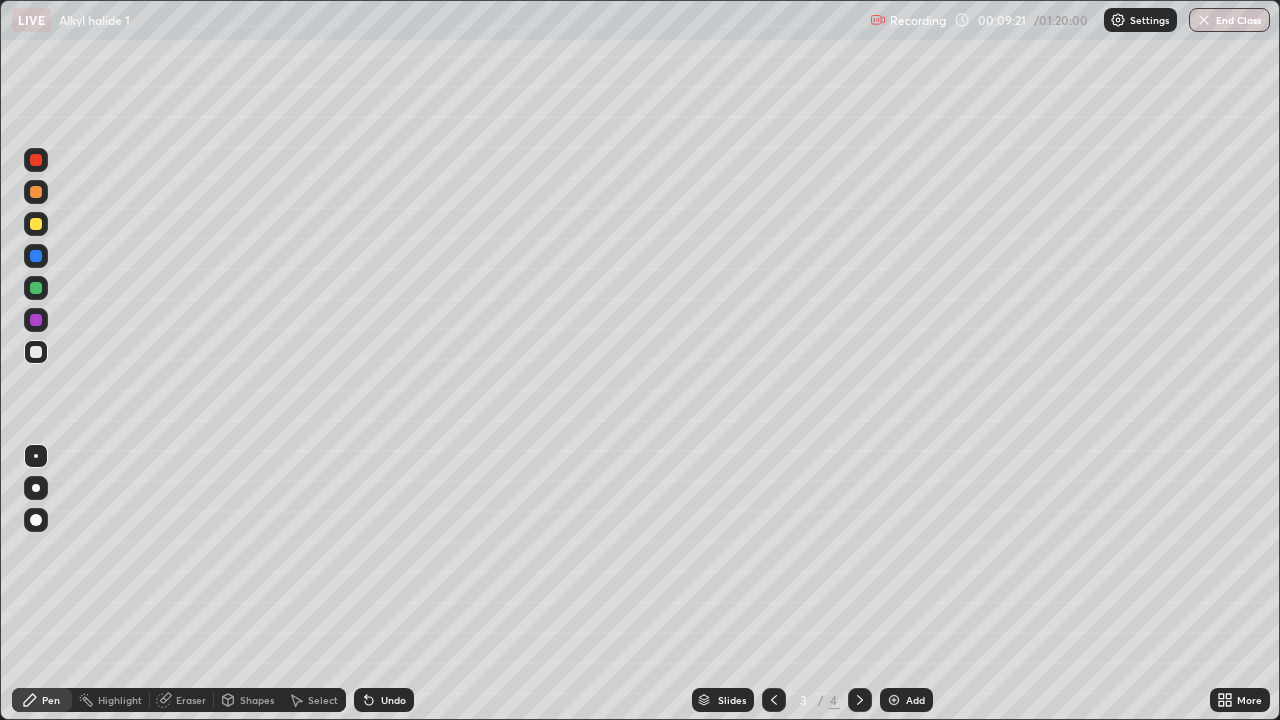 click at bounding box center (36, 224) 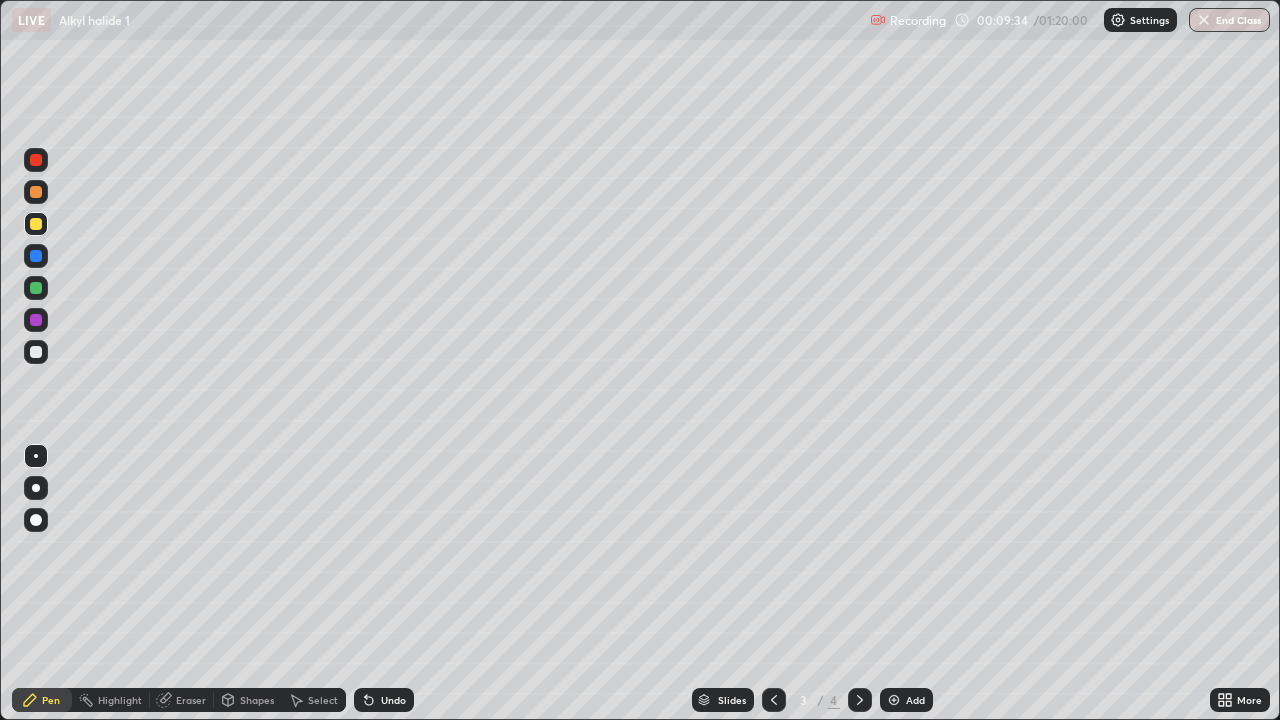 click on "Select" at bounding box center [323, 700] 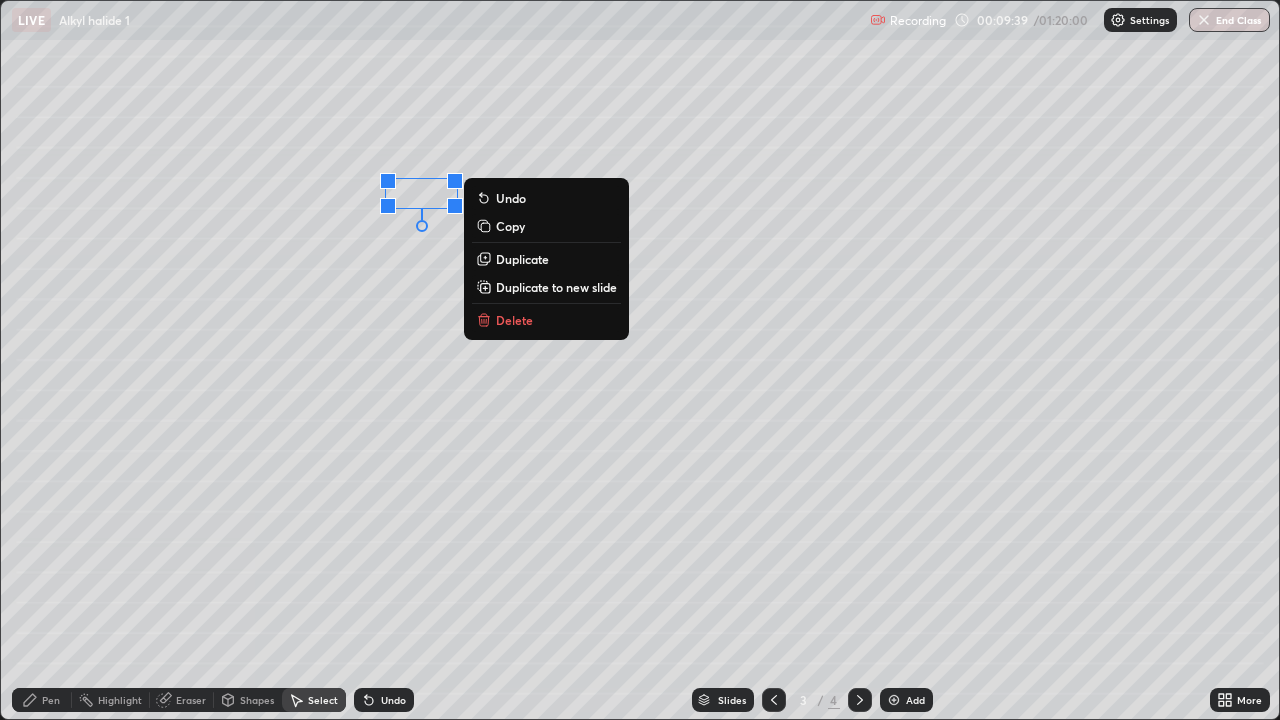 click on "Pen" at bounding box center [51, 700] 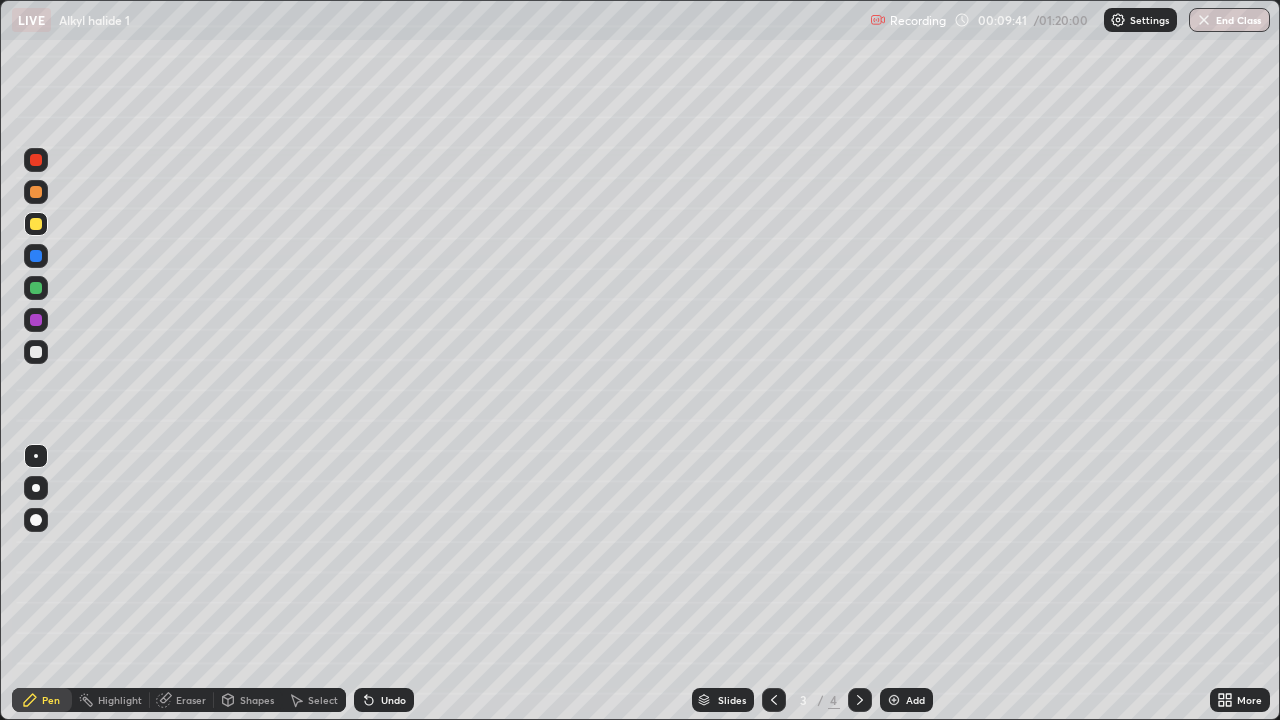 click at bounding box center (36, 288) 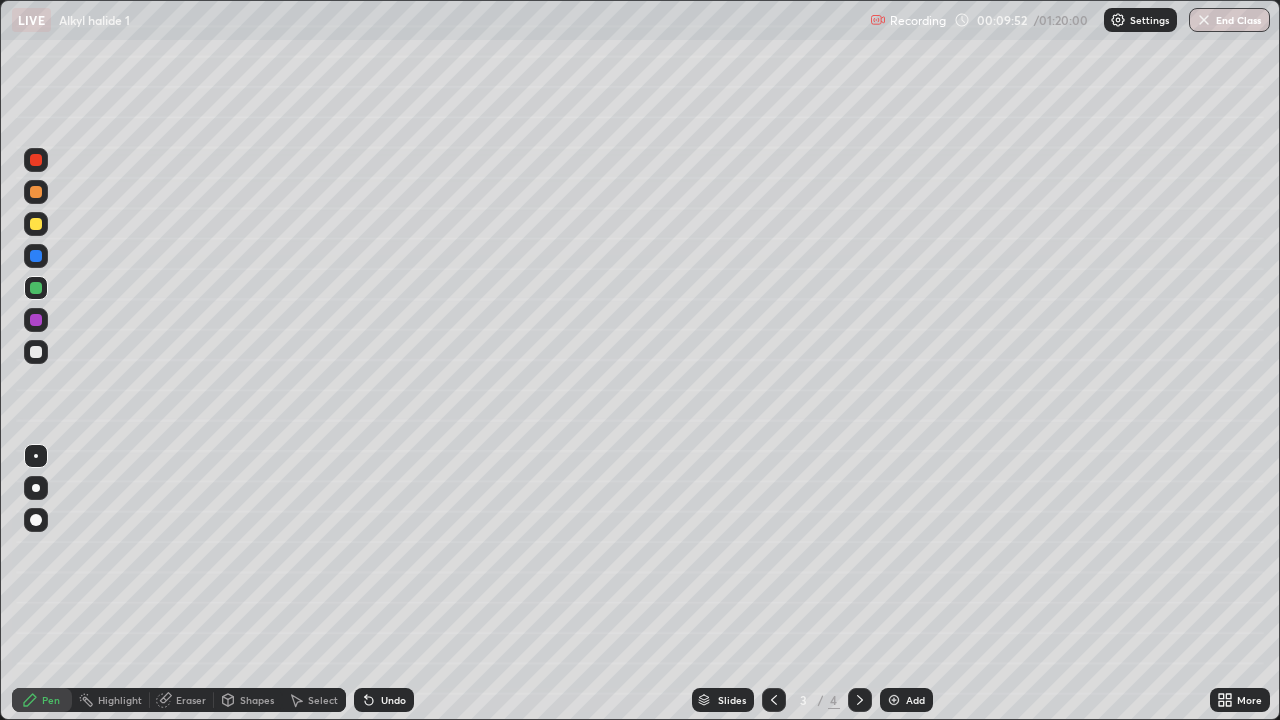 click on "Select" at bounding box center (314, 700) 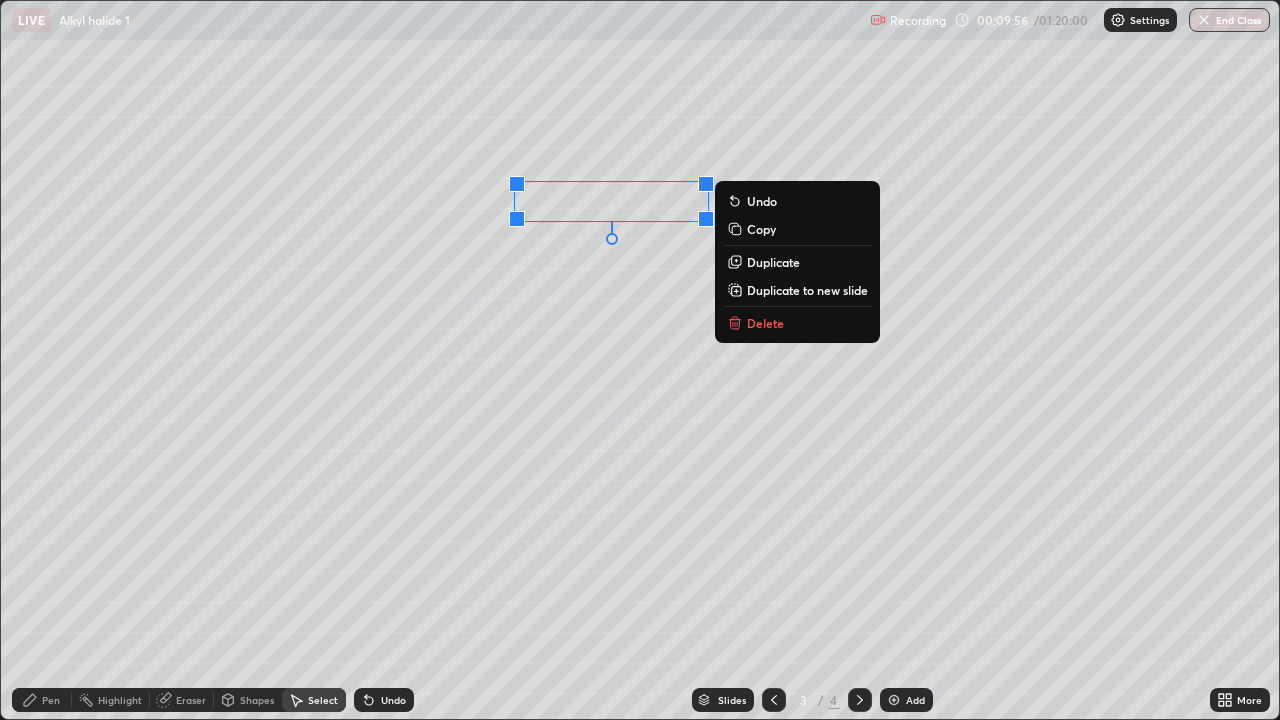 click on "Pen" at bounding box center [51, 700] 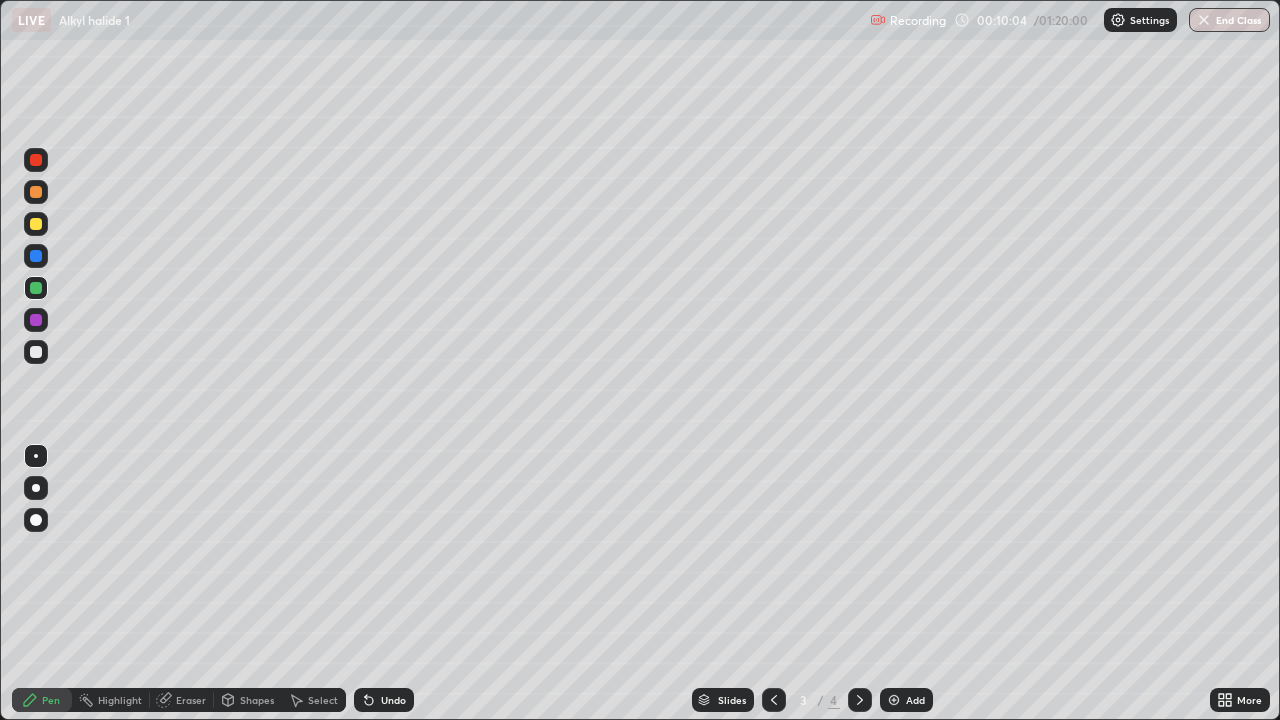 click on "Select" at bounding box center [323, 700] 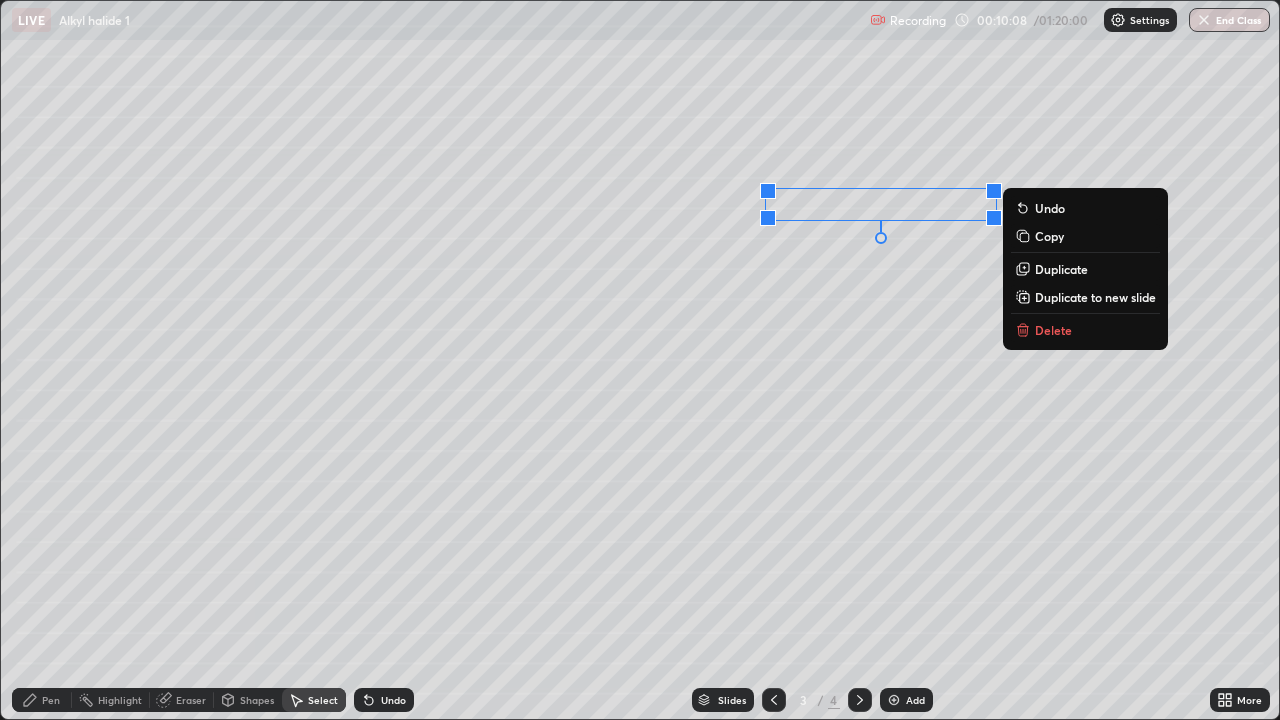 click on "Pen" at bounding box center [51, 700] 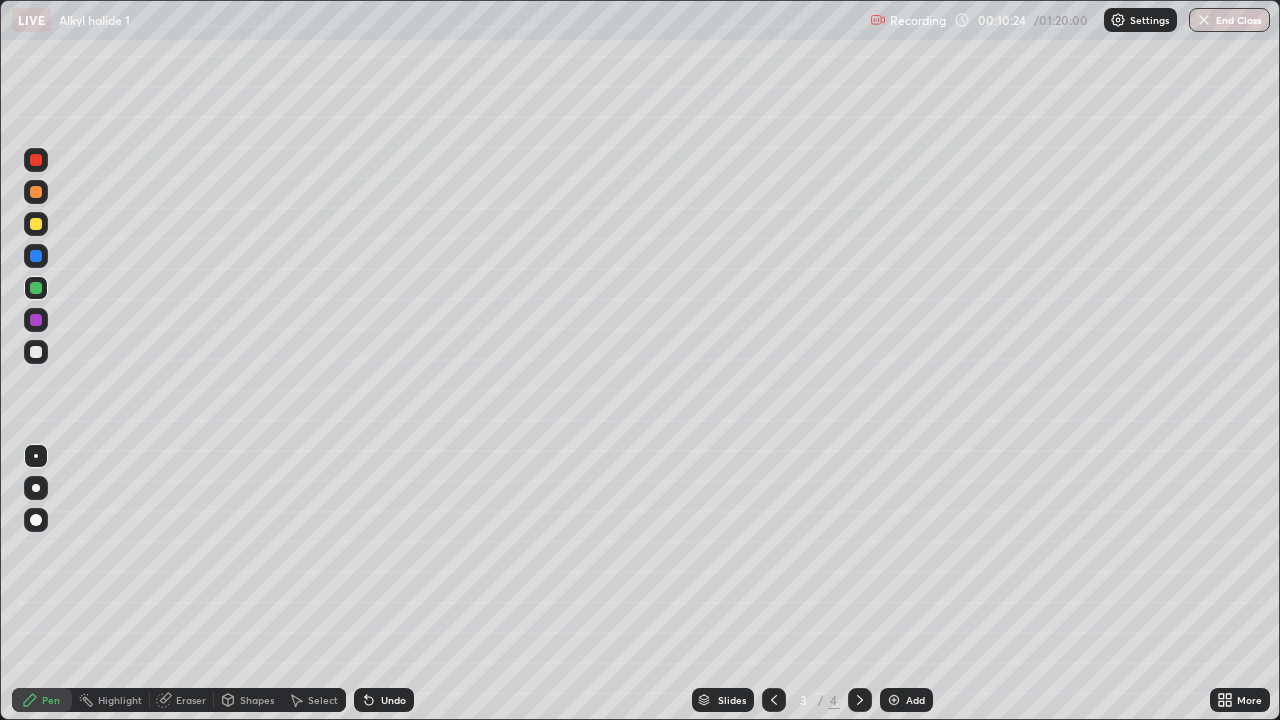 click on "Select" at bounding box center (323, 700) 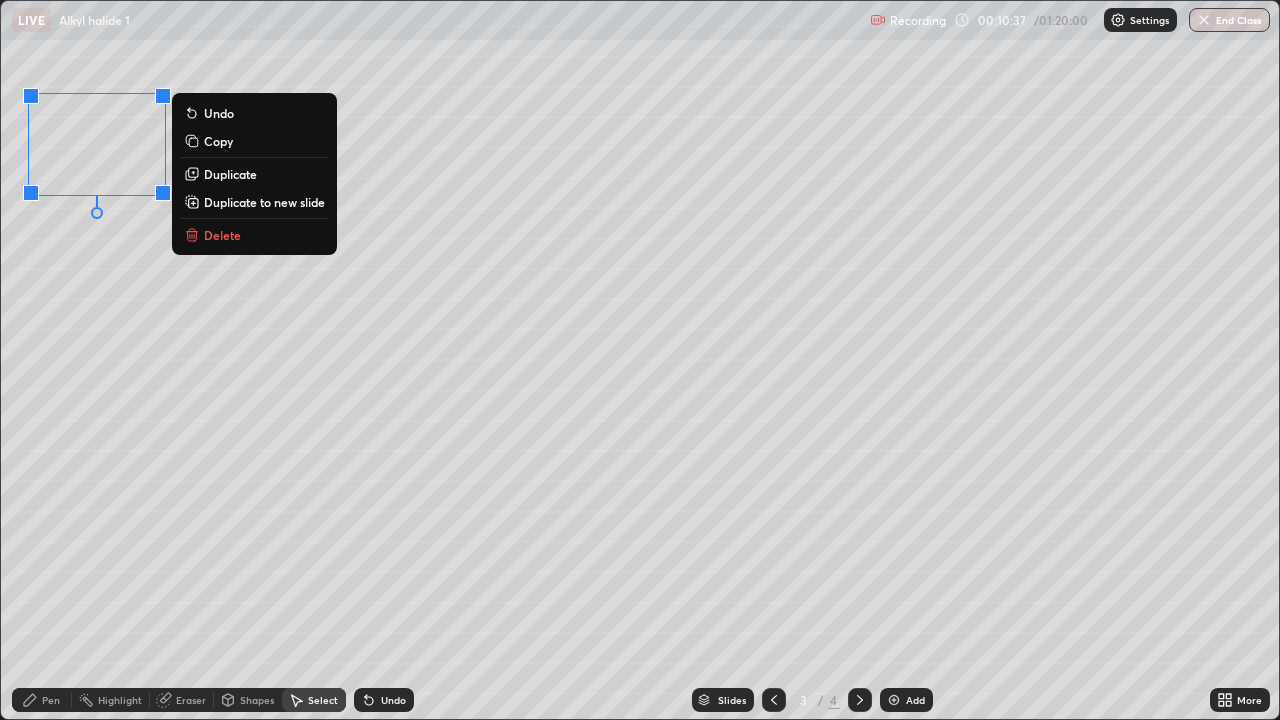 click on "Pen" at bounding box center (42, 700) 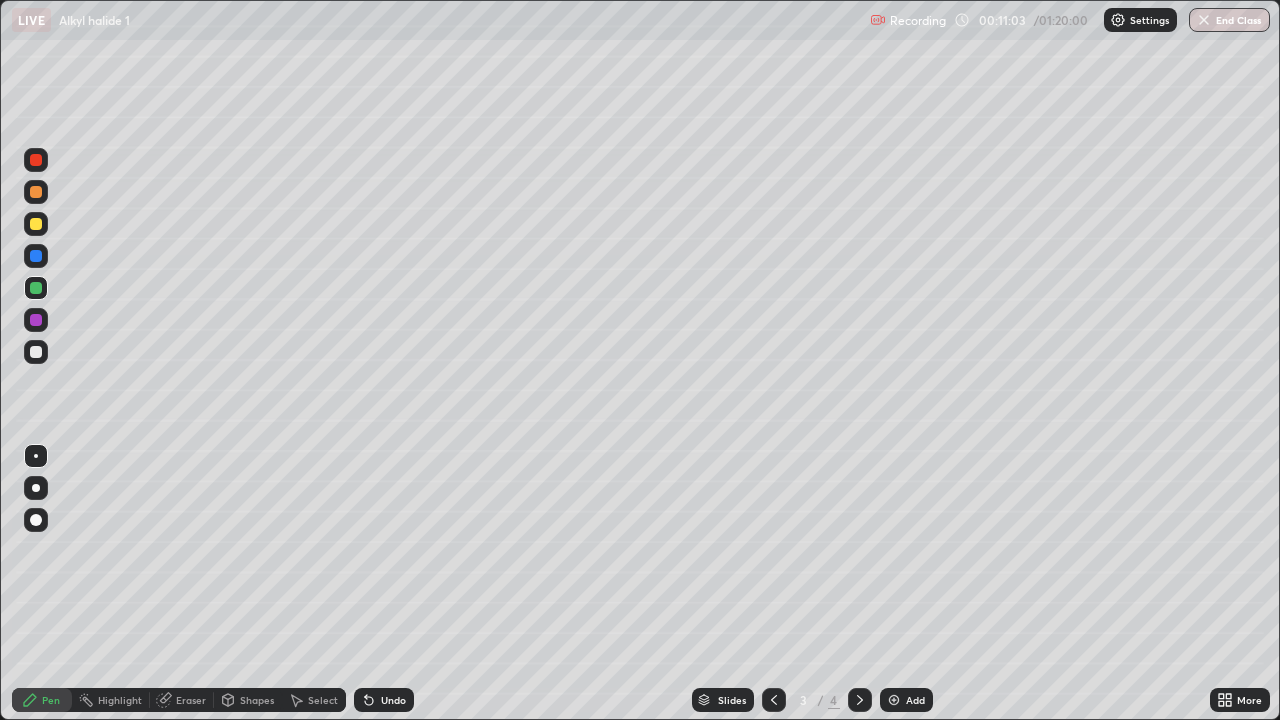 click at bounding box center [36, 320] 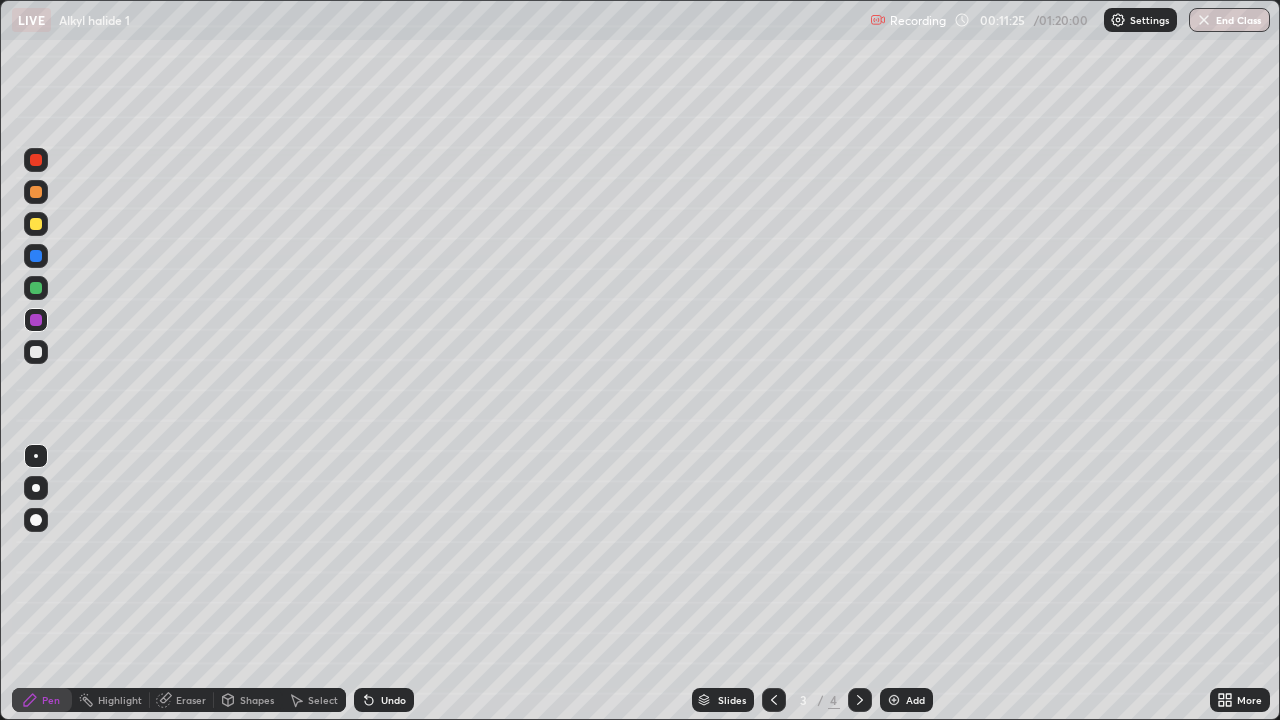 click at bounding box center [36, 160] 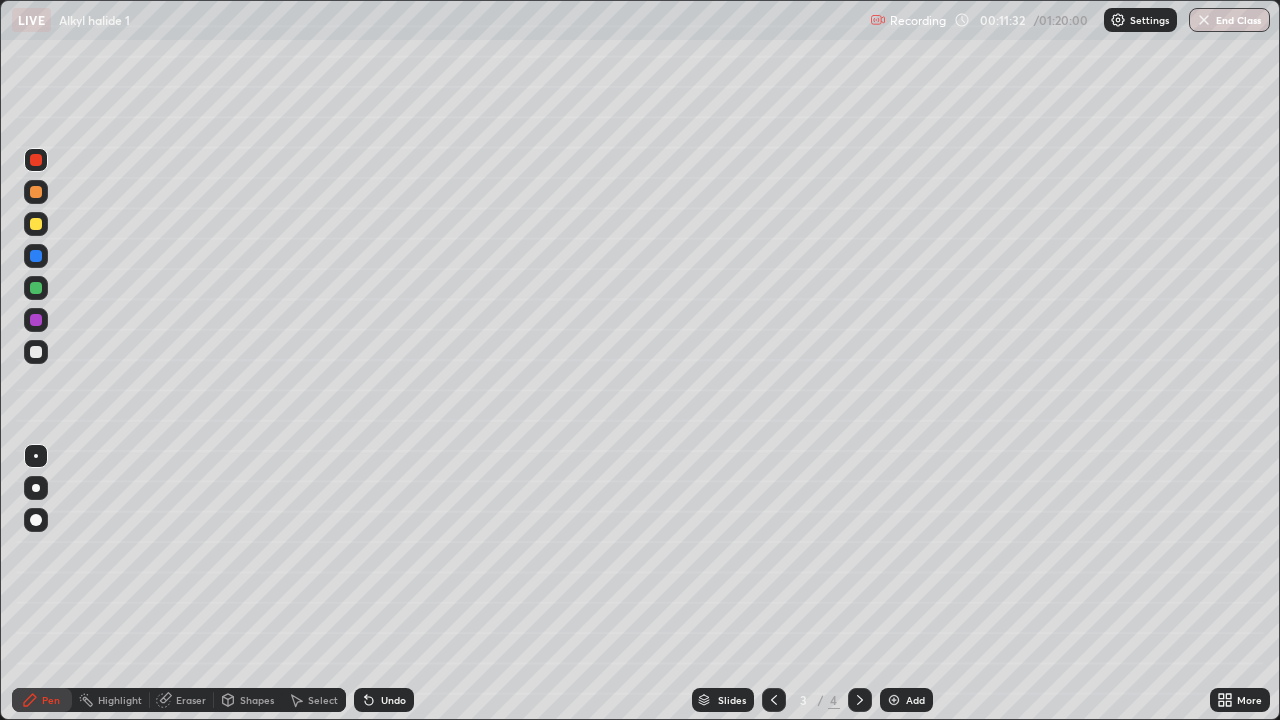 click at bounding box center [36, 160] 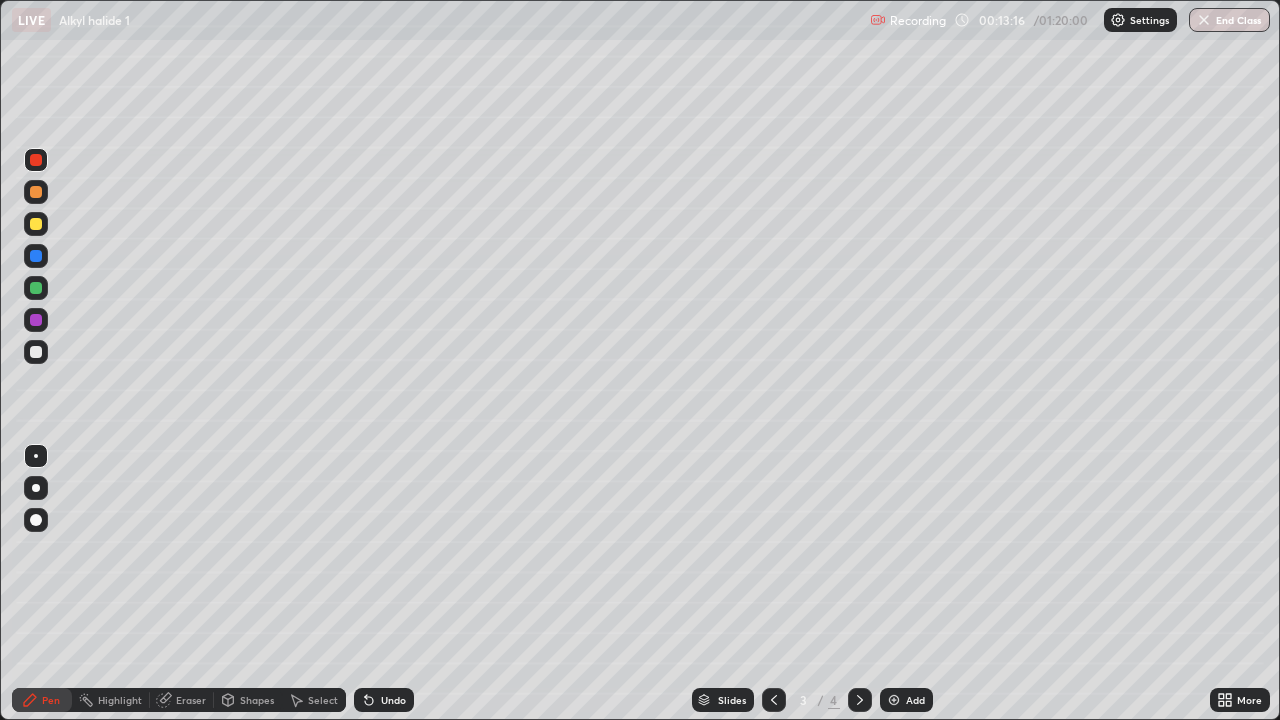 click at bounding box center (36, 224) 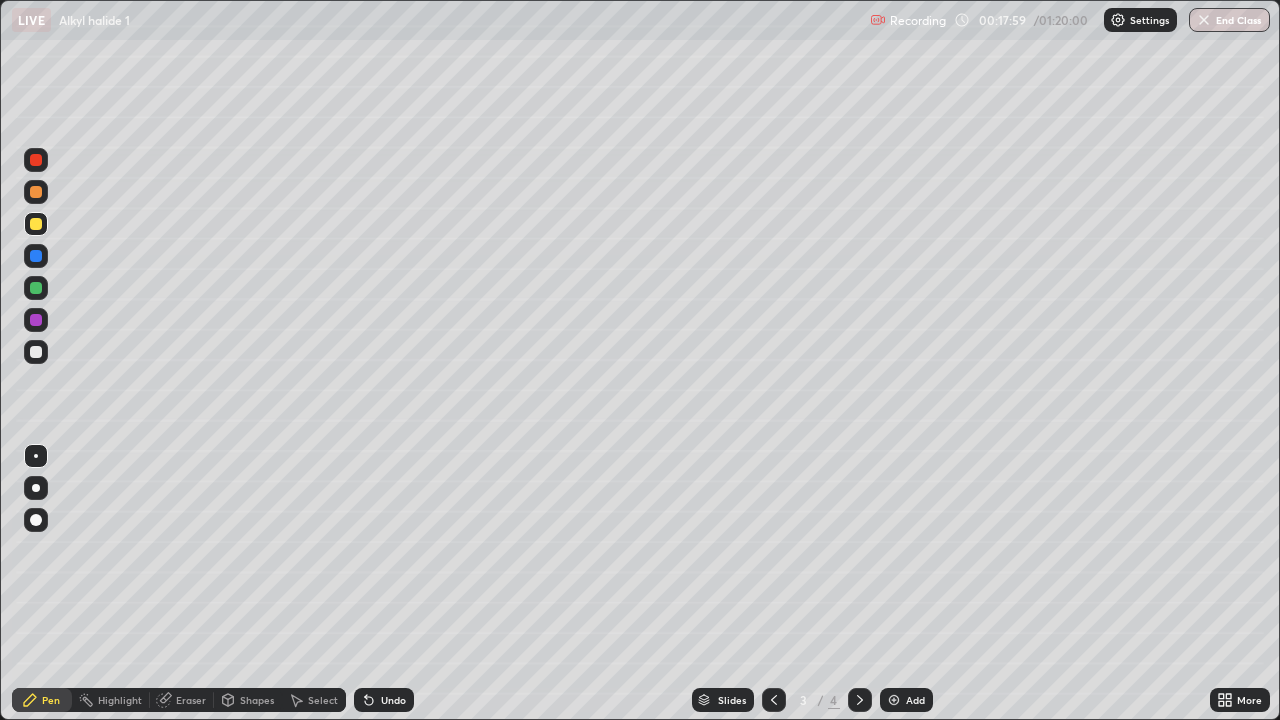 click at bounding box center [36, 256] 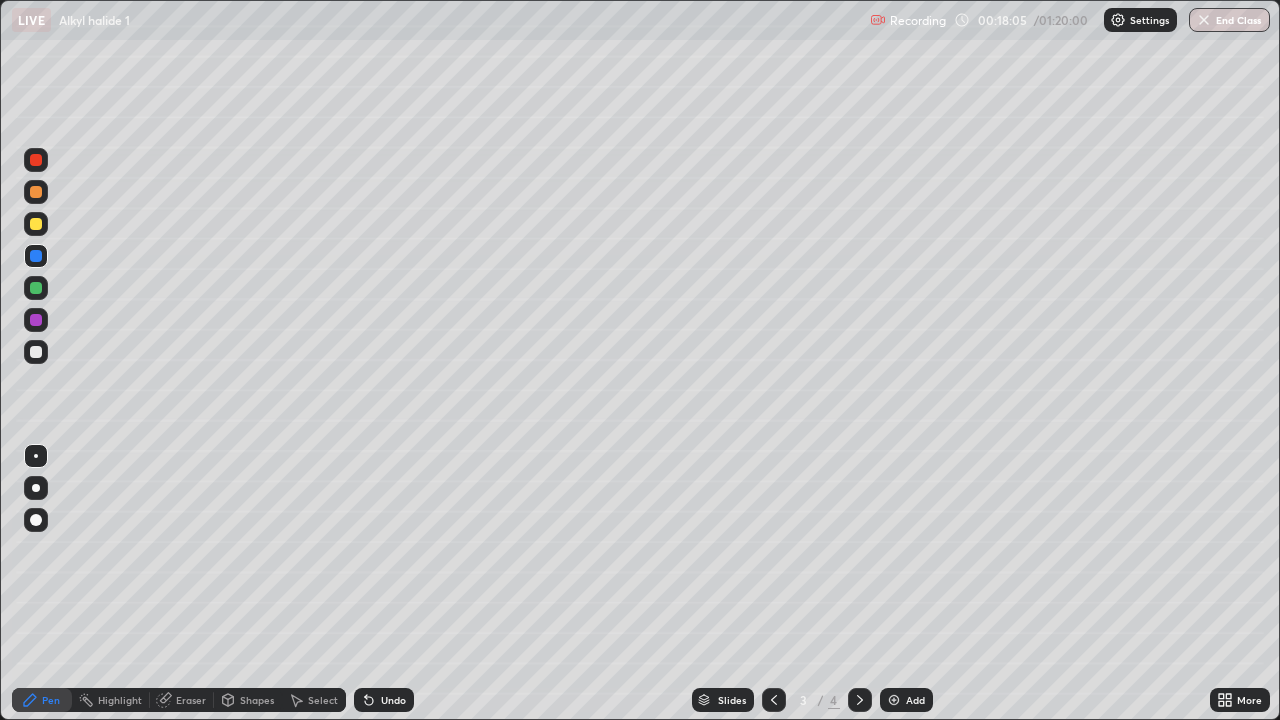 click on "Undo" at bounding box center (393, 700) 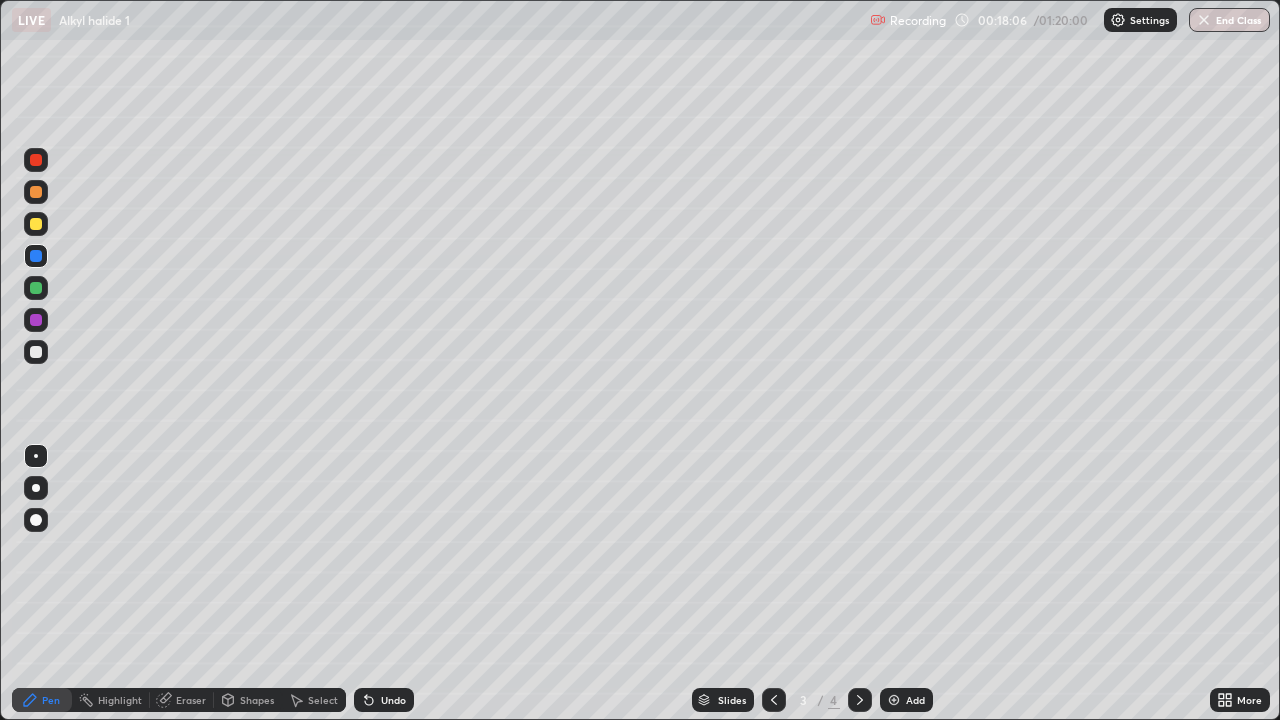 click on "Undo" at bounding box center (384, 700) 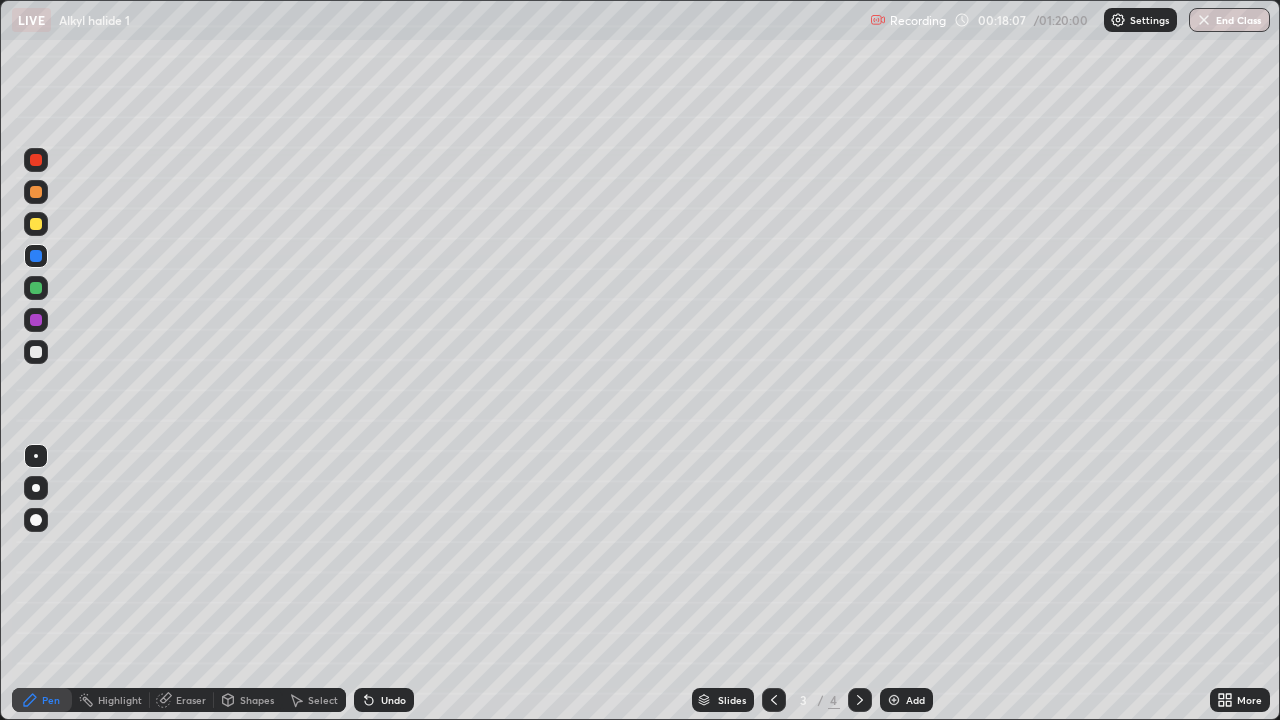 click on "Undo" at bounding box center [393, 700] 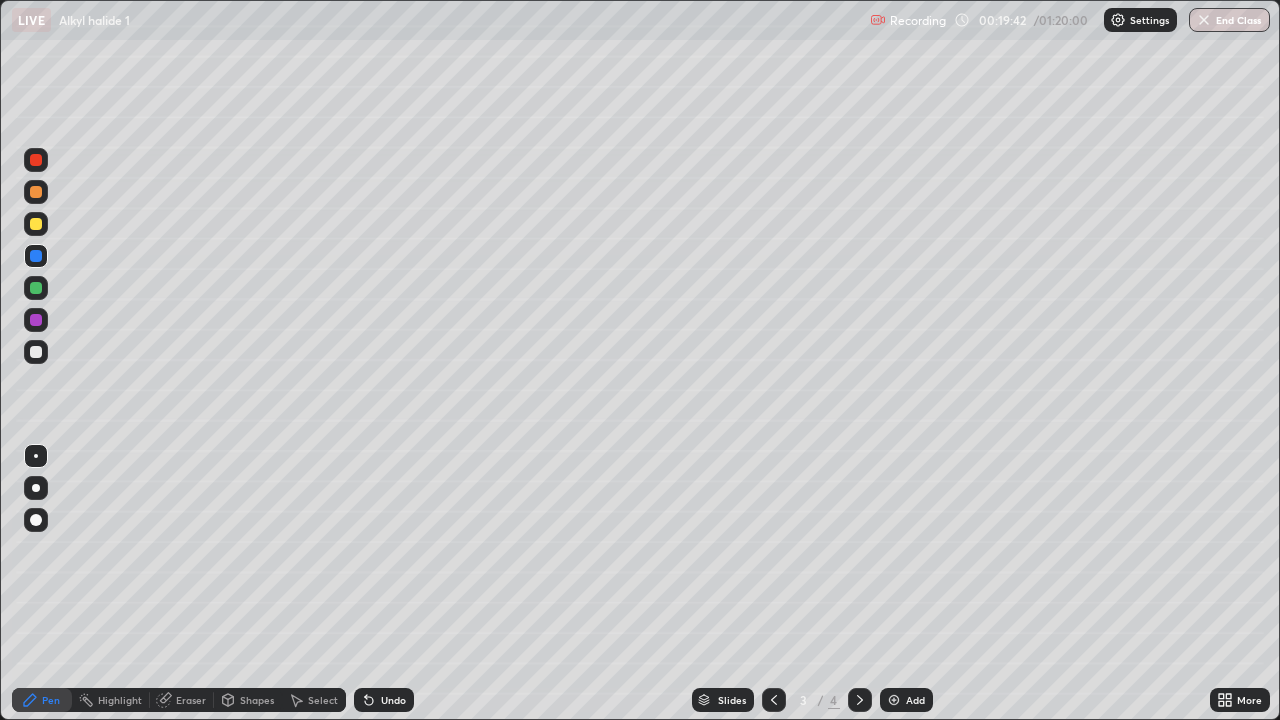 click at bounding box center [36, 288] 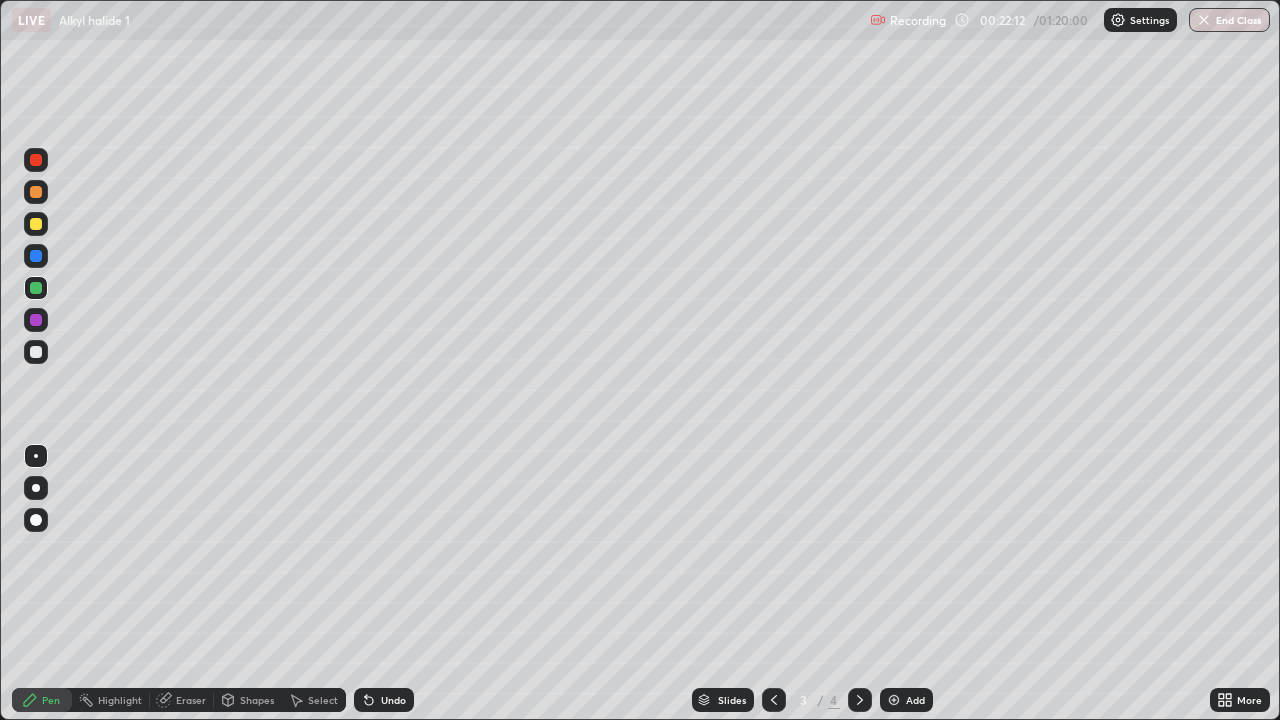 click at bounding box center [894, 700] 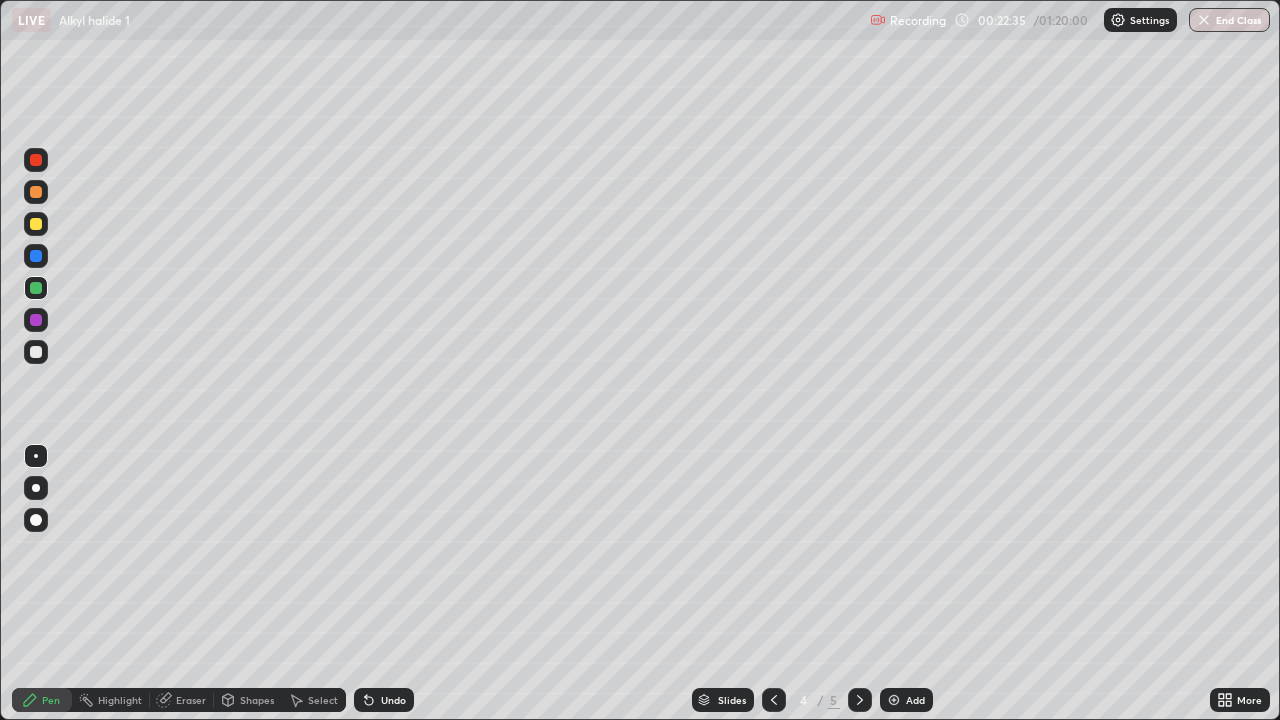 click at bounding box center [36, 352] 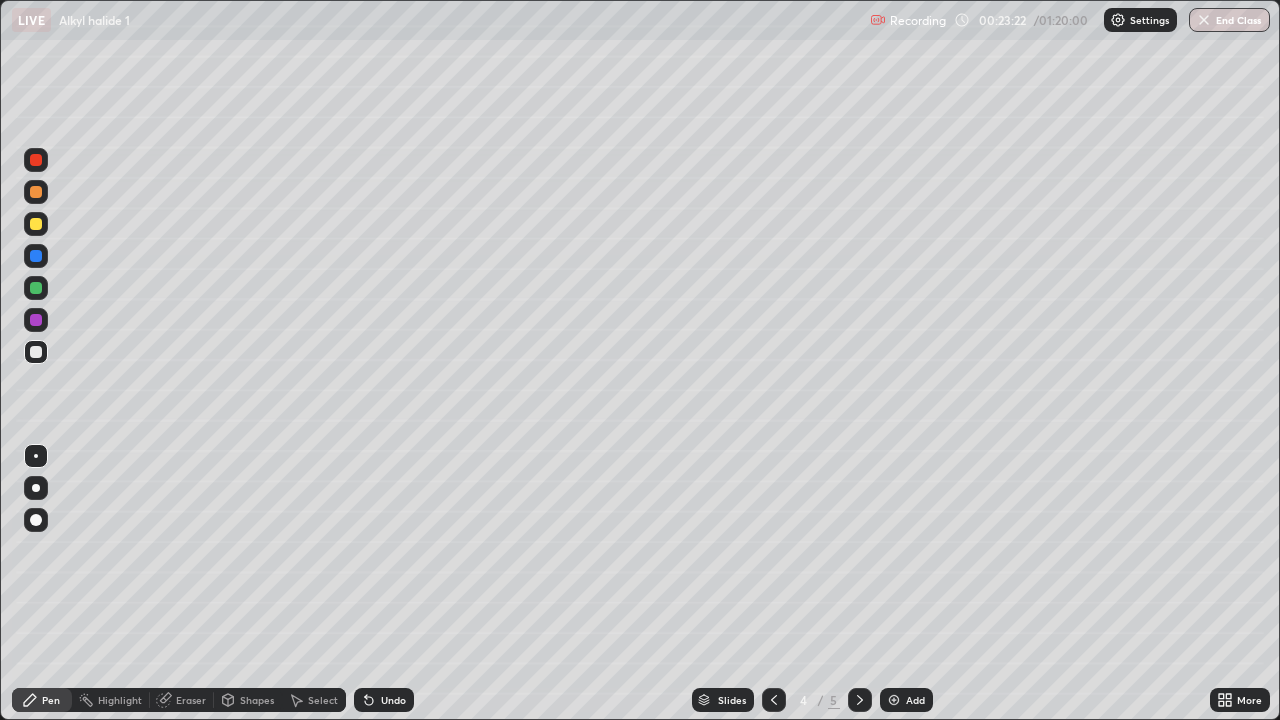 click at bounding box center [36, 160] 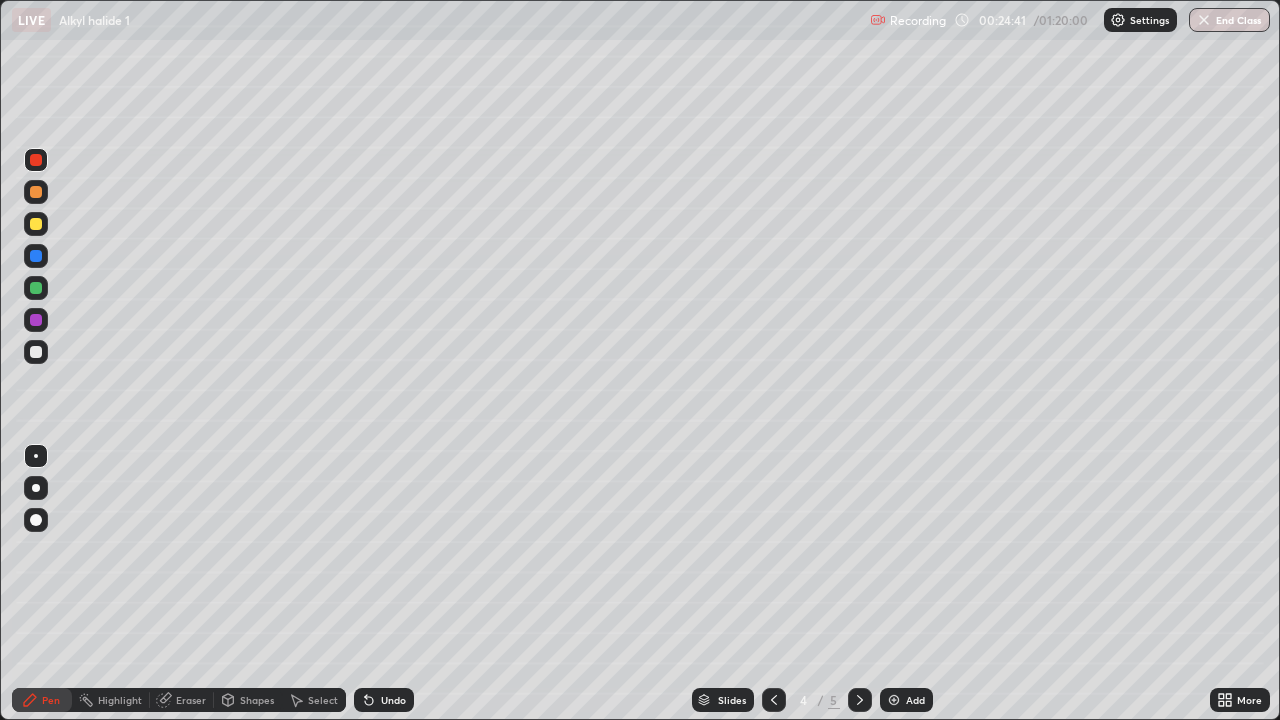 click at bounding box center [774, 700] 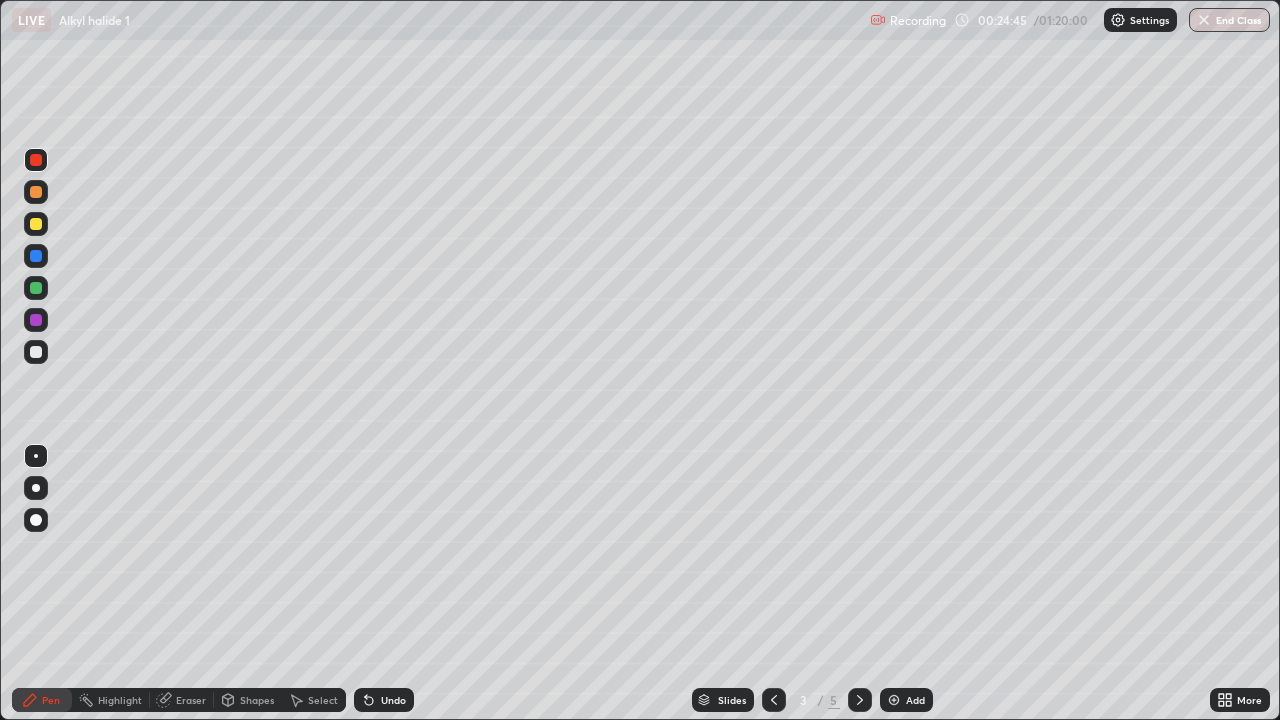 click 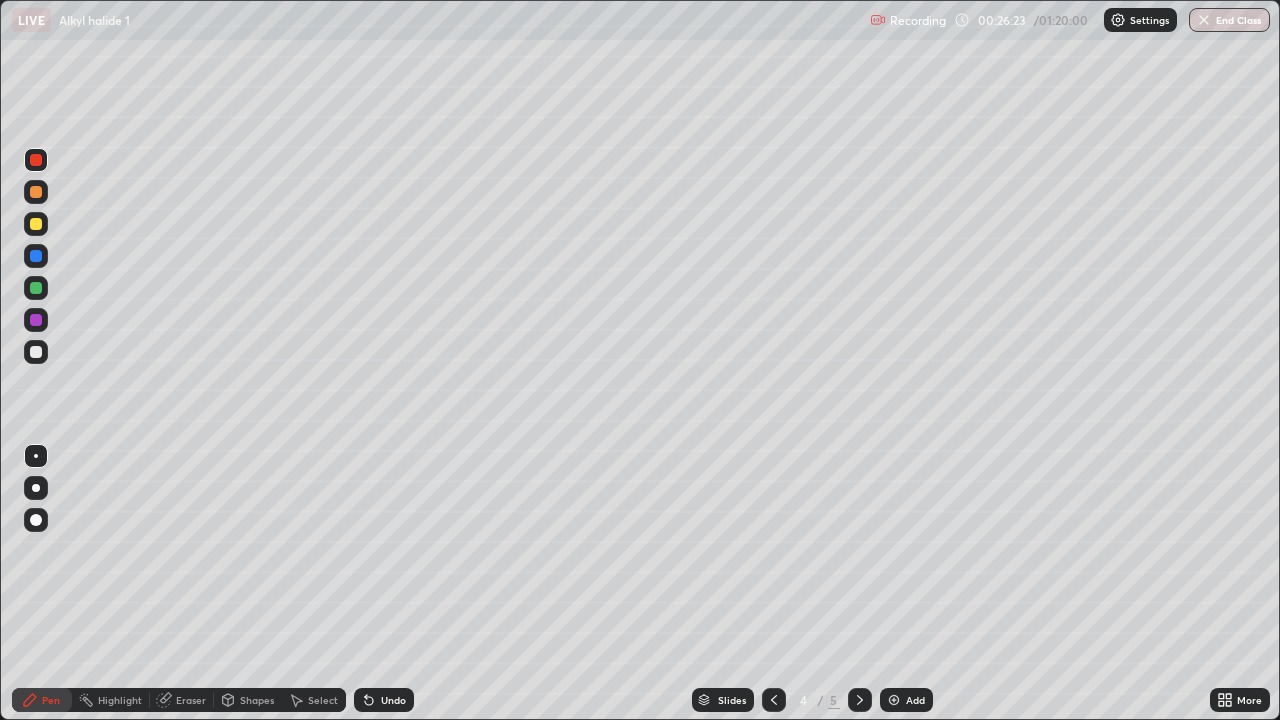 click on "Eraser" at bounding box center [191, 700] 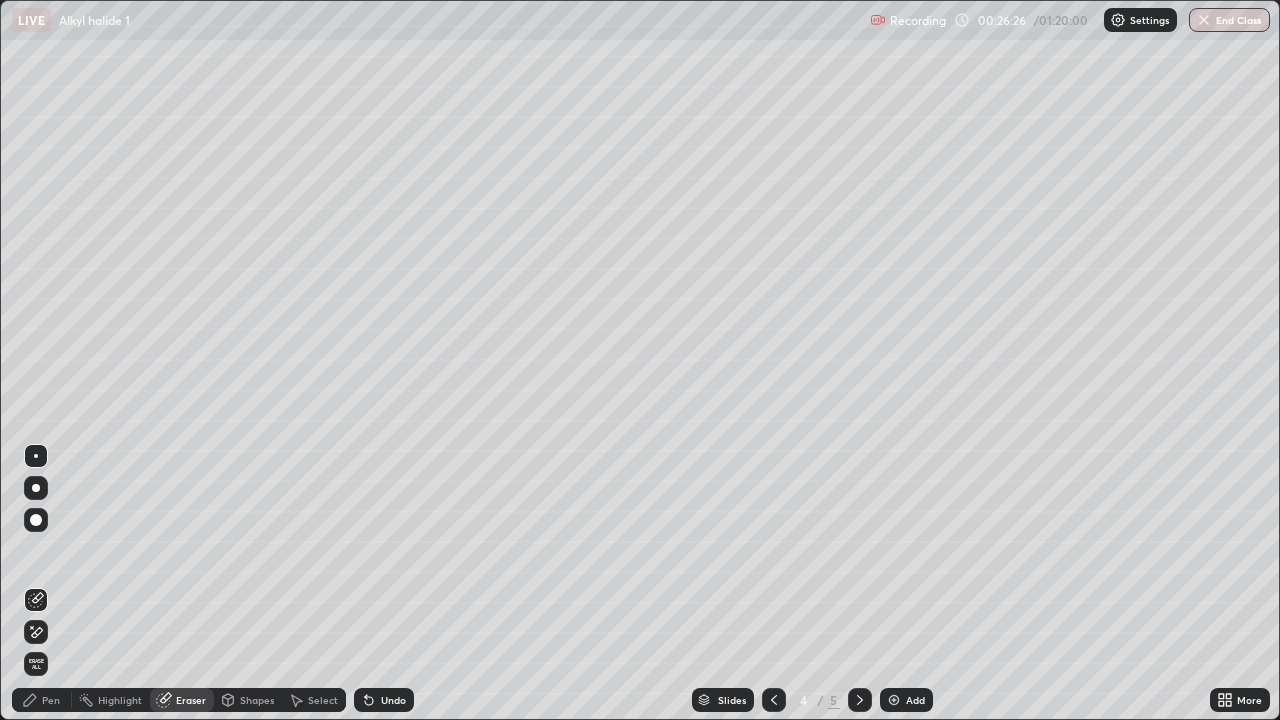click 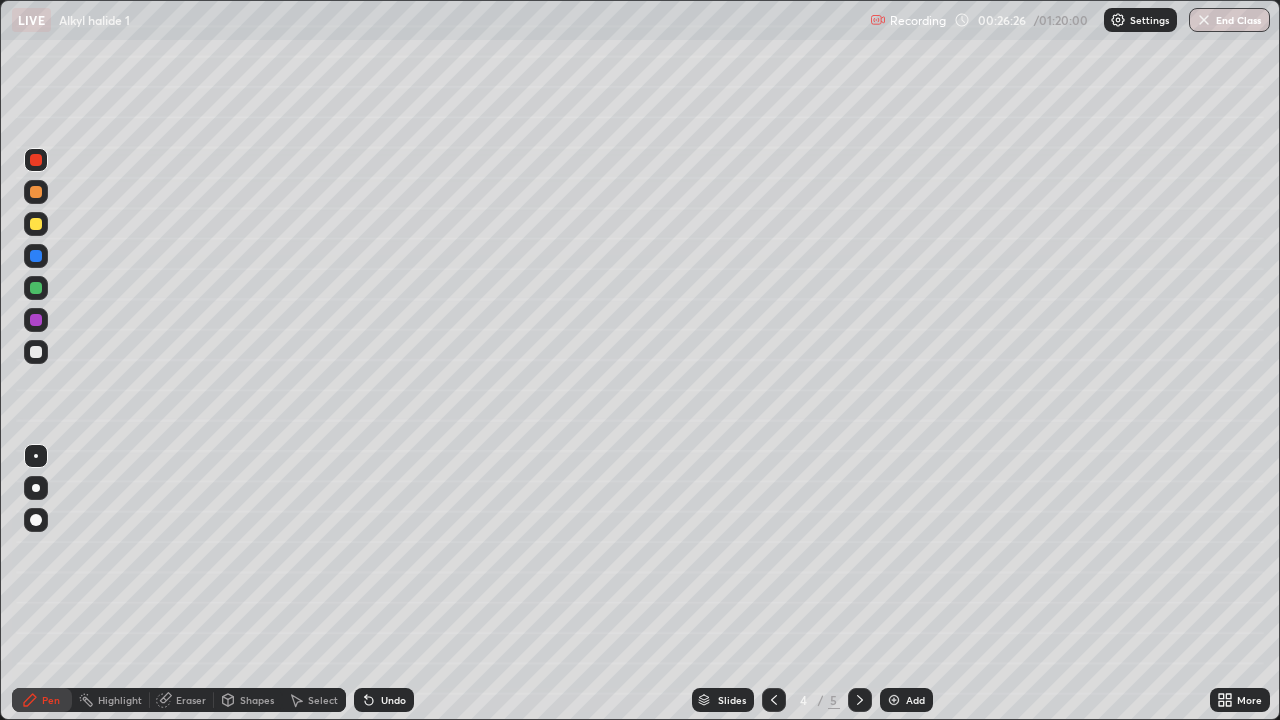 click at bounding box center (36, 352) 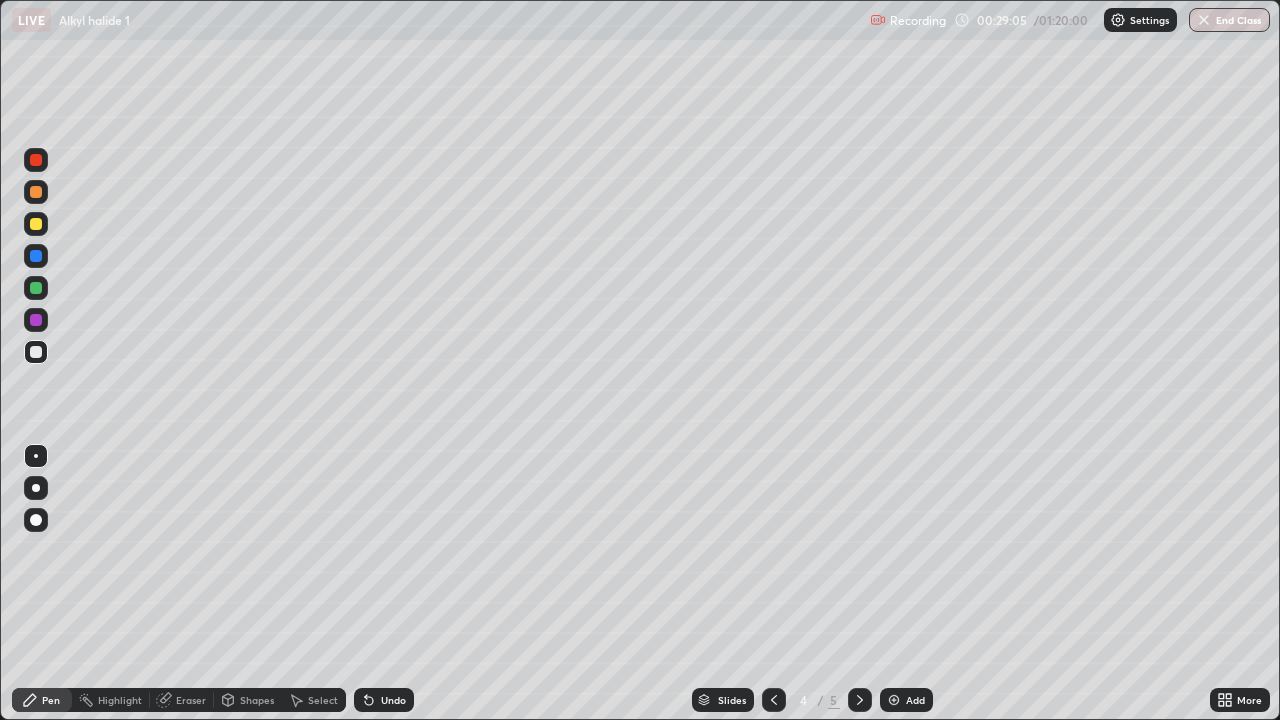 click 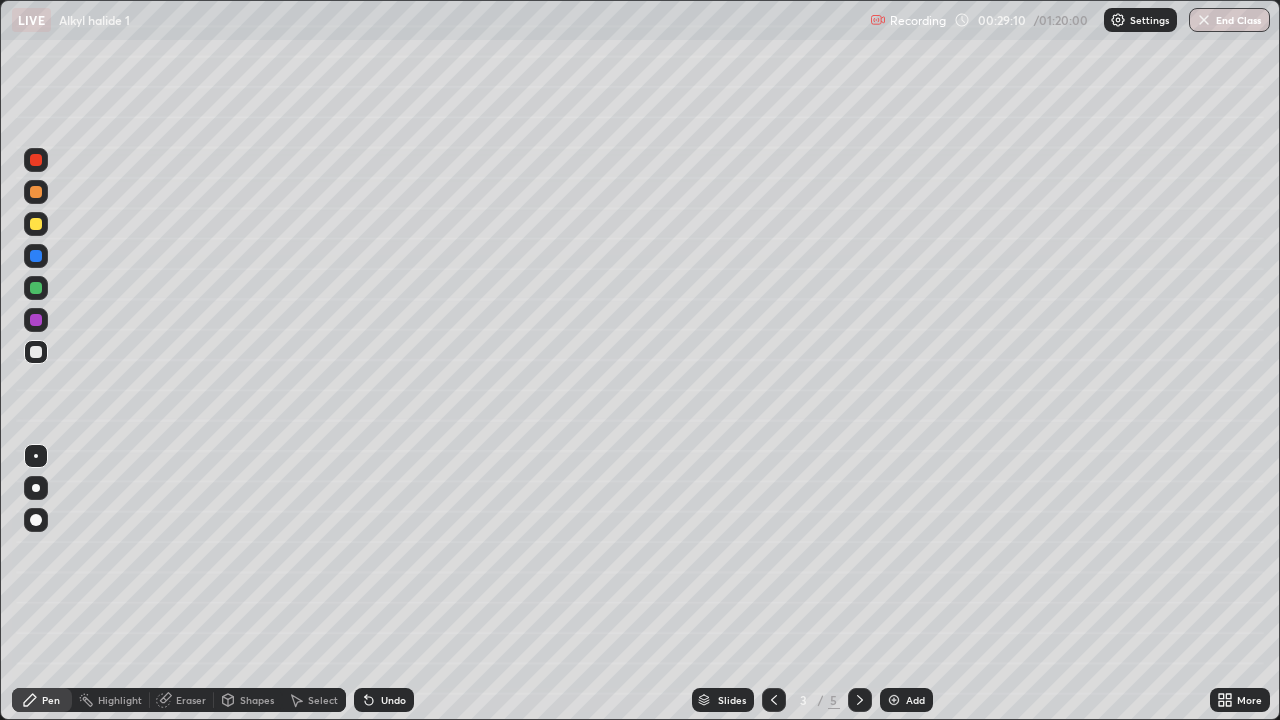 click 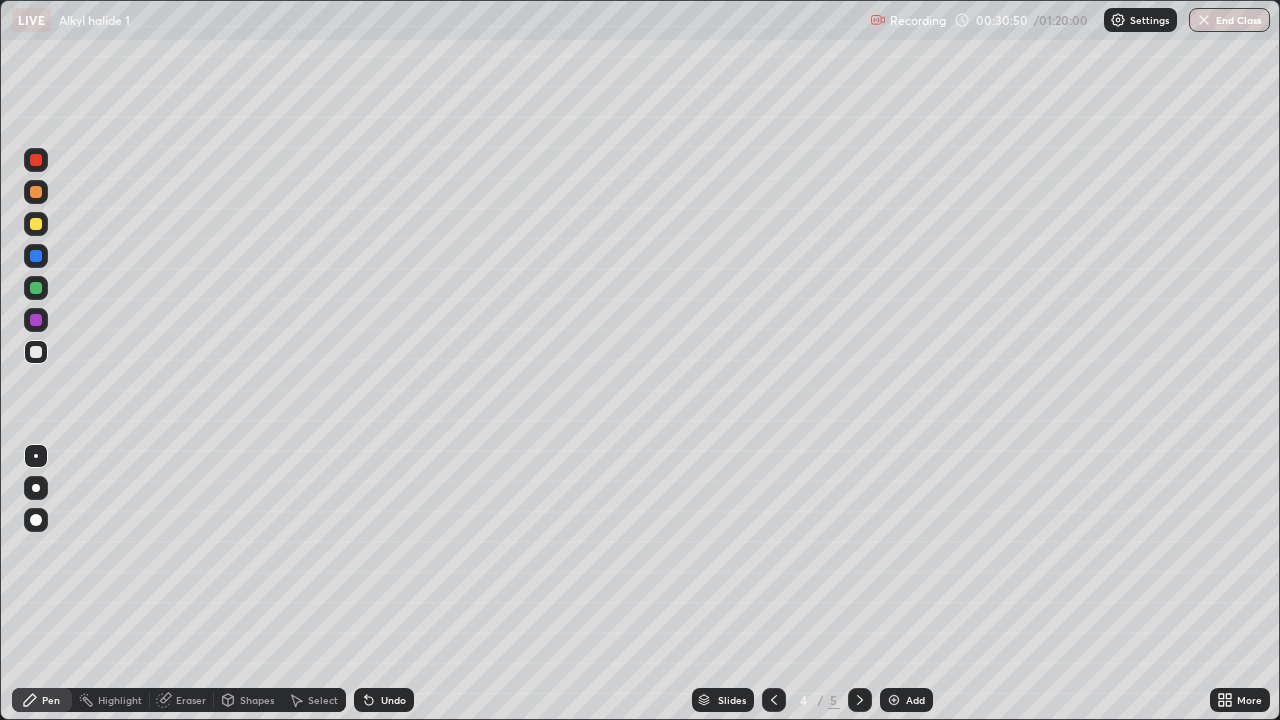 click 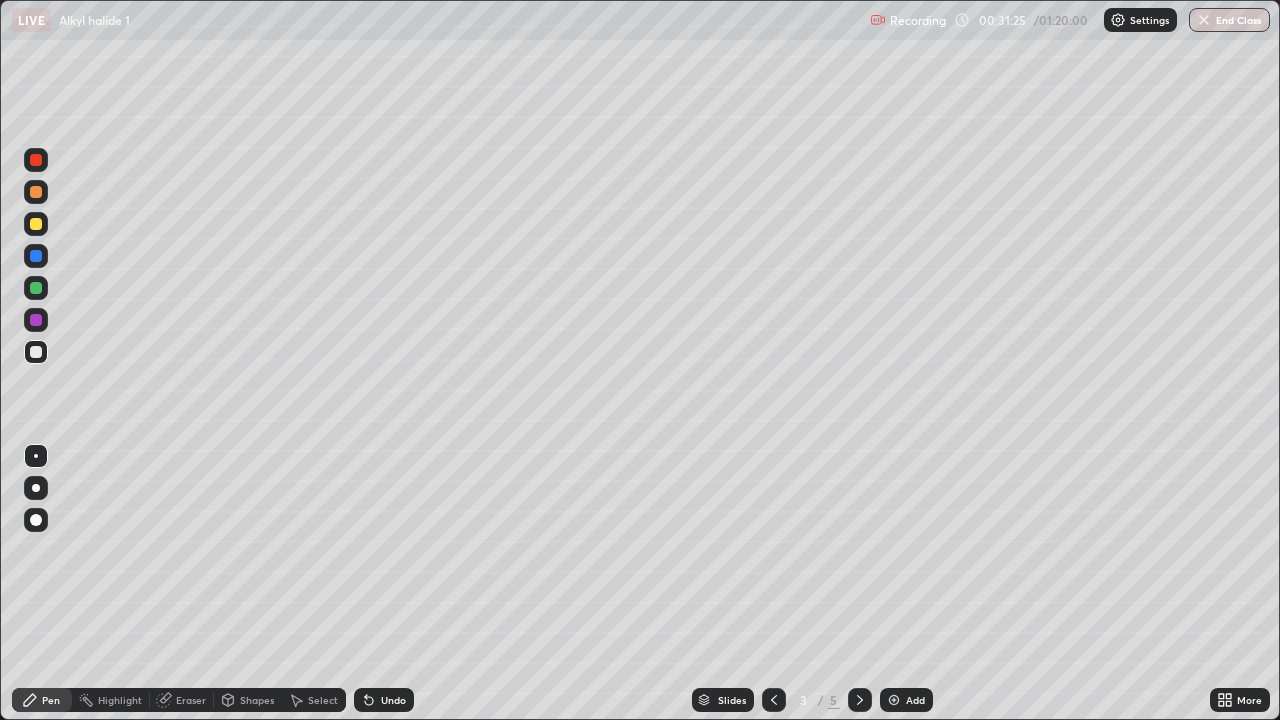 click 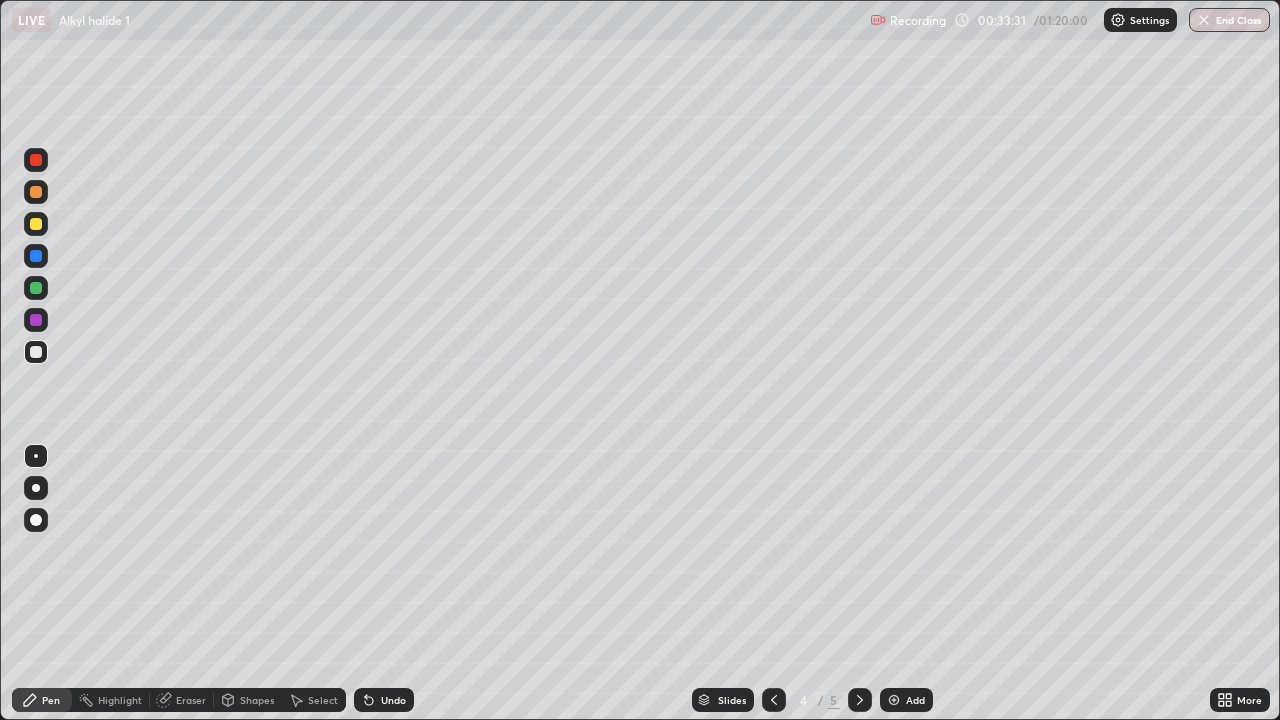 click at bounding box center (36, 288) 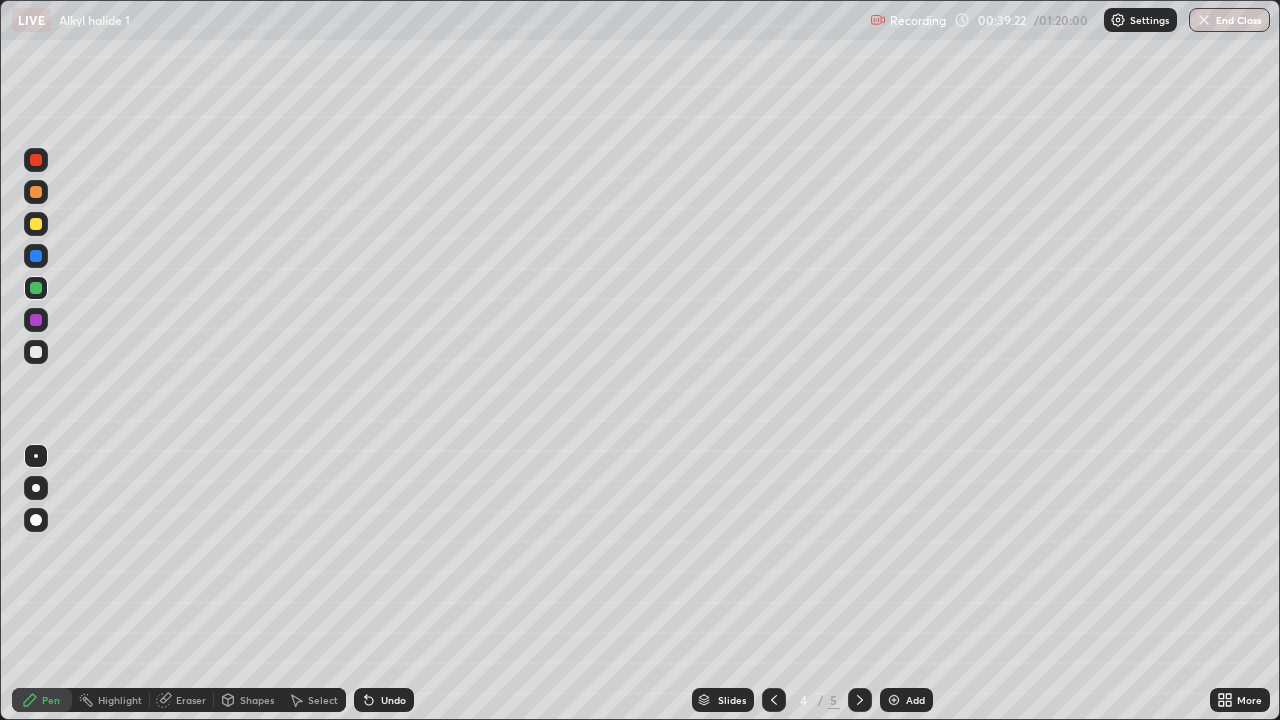 click 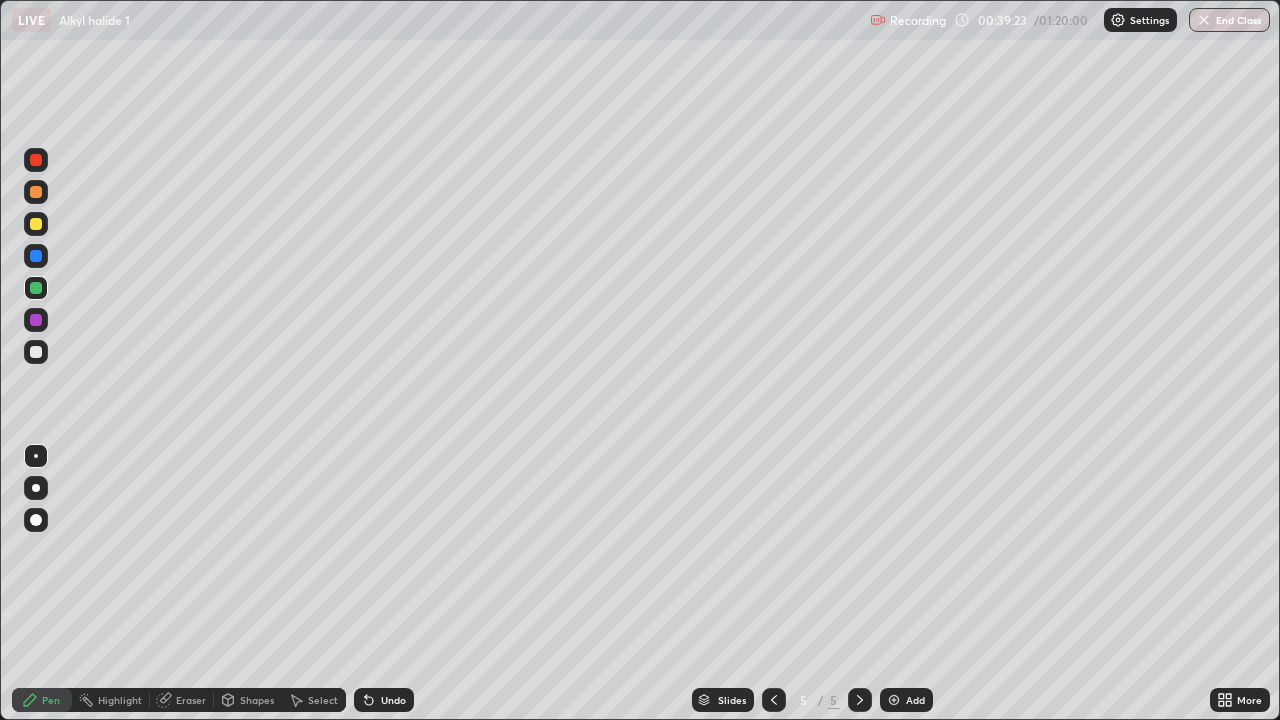 click at bounding box center (774, 700) 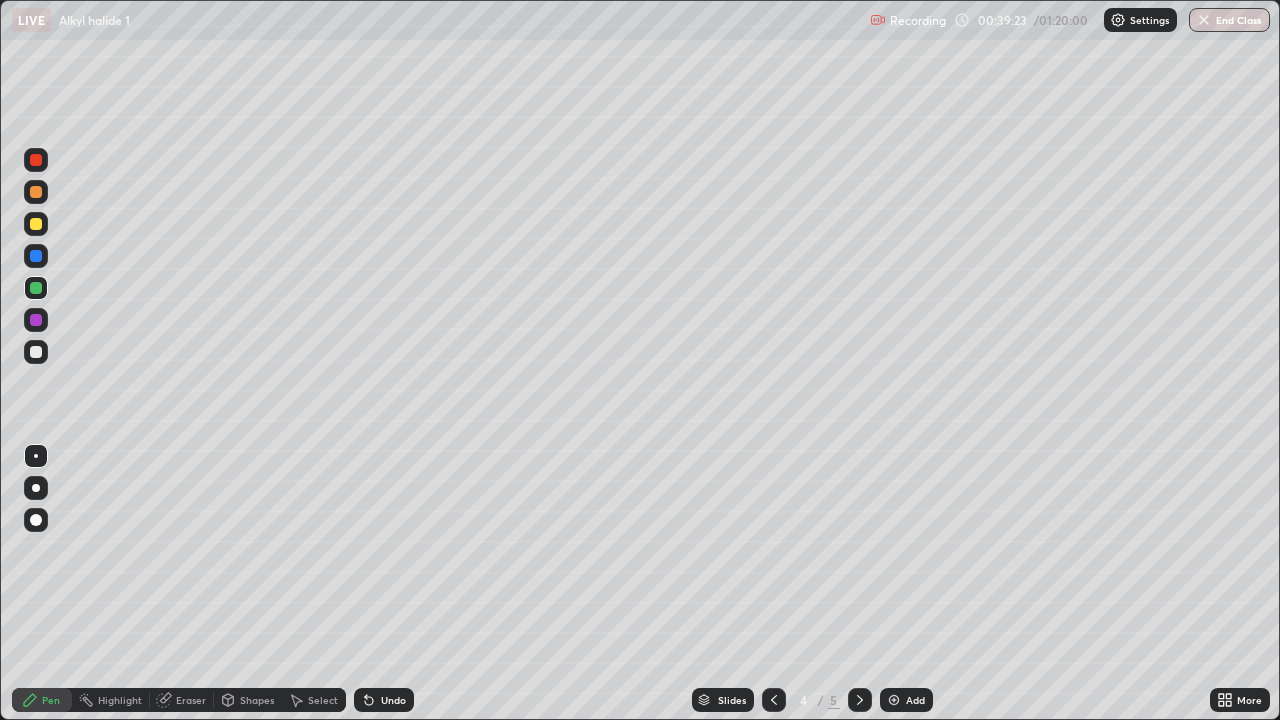 click on "Add" at bounding box center [906, 700] 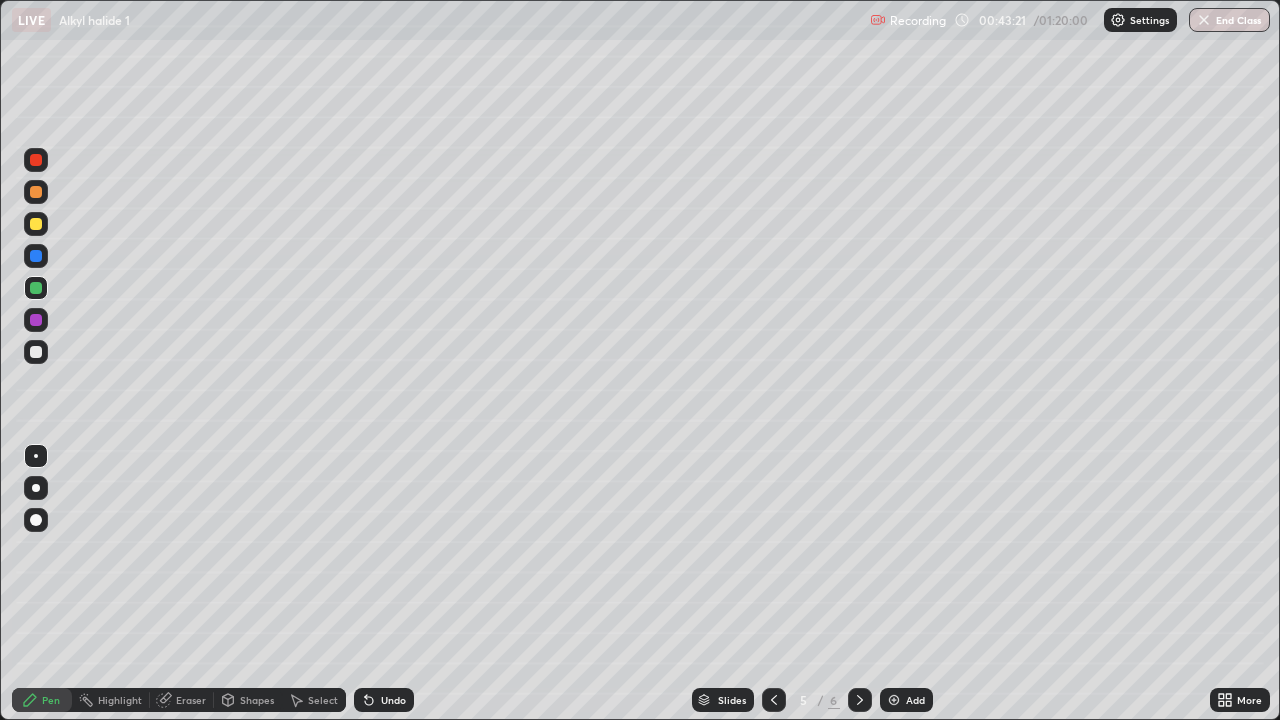 click at bounding box center [36, 160] 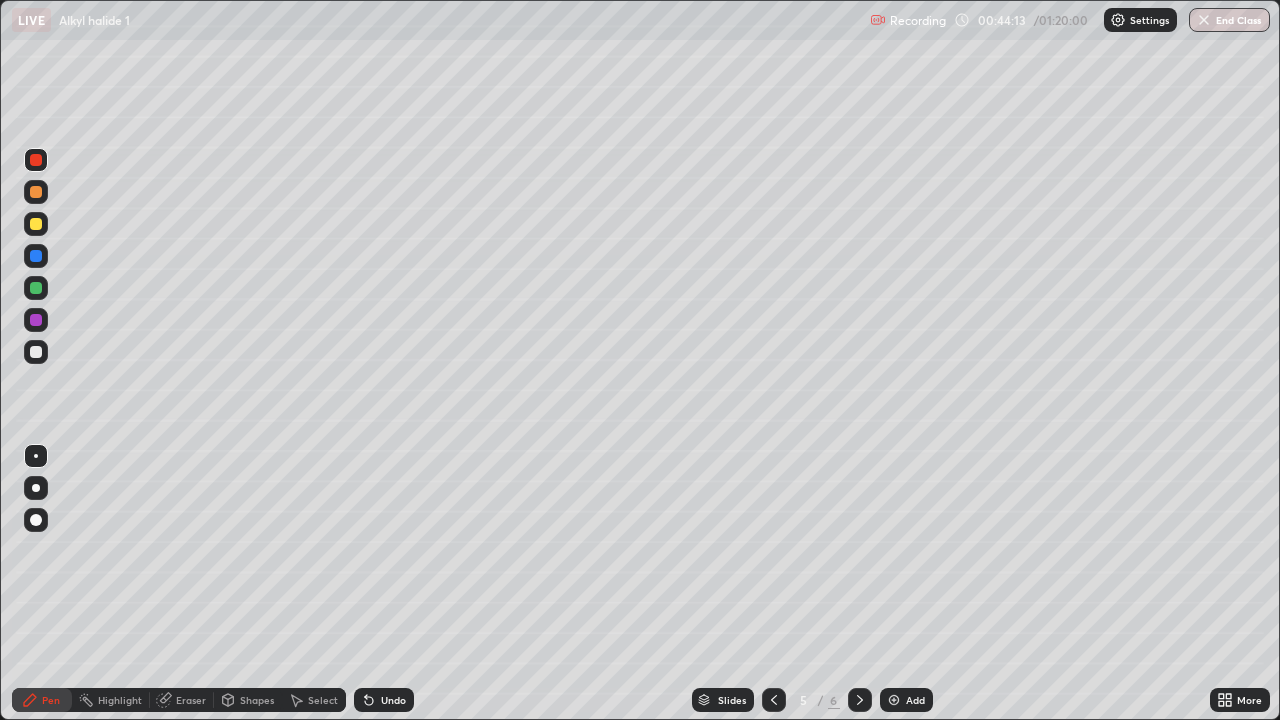 click at bounding box center [36, 352] 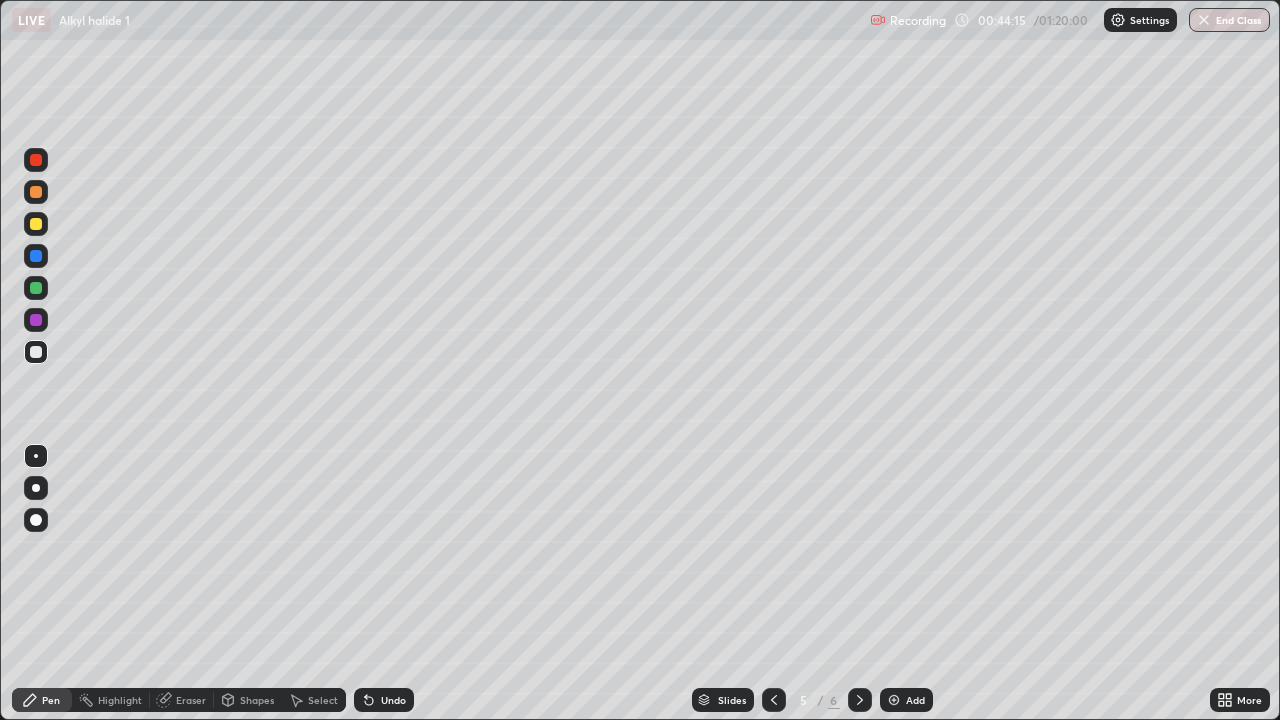 click on "Undo" at bounding box center [393, 700] 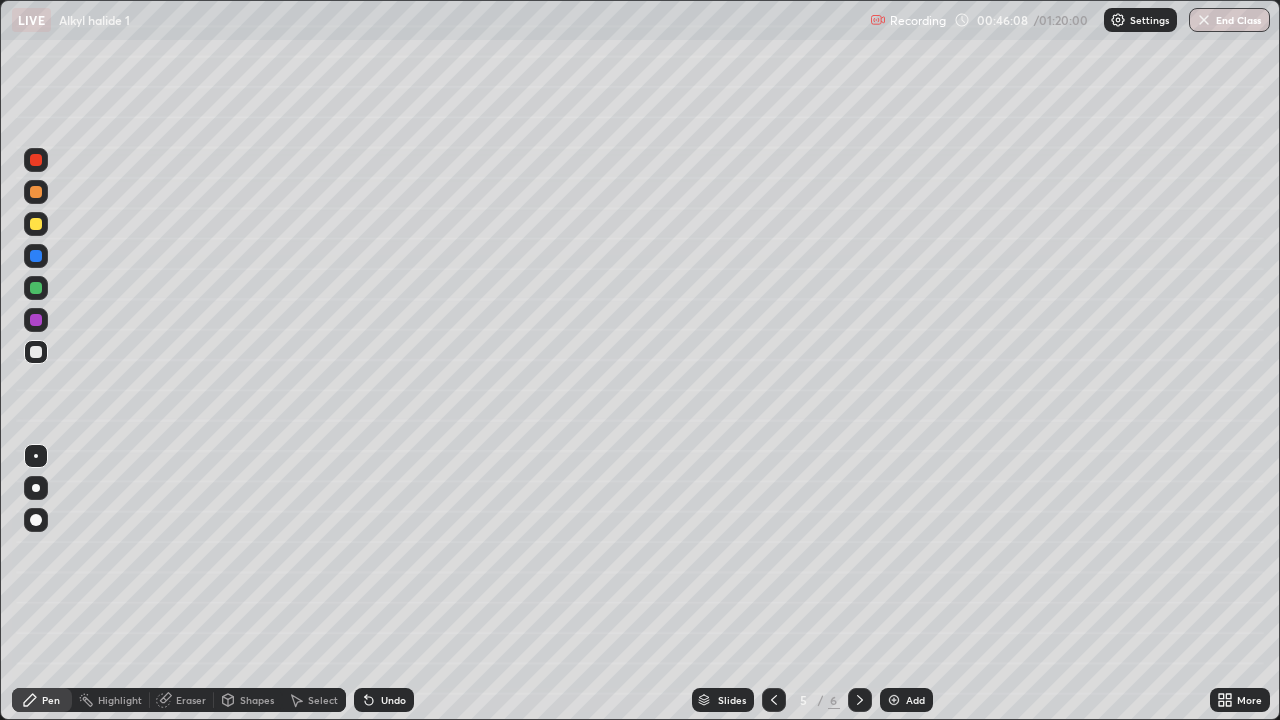 click at bounding box center (36, 288) 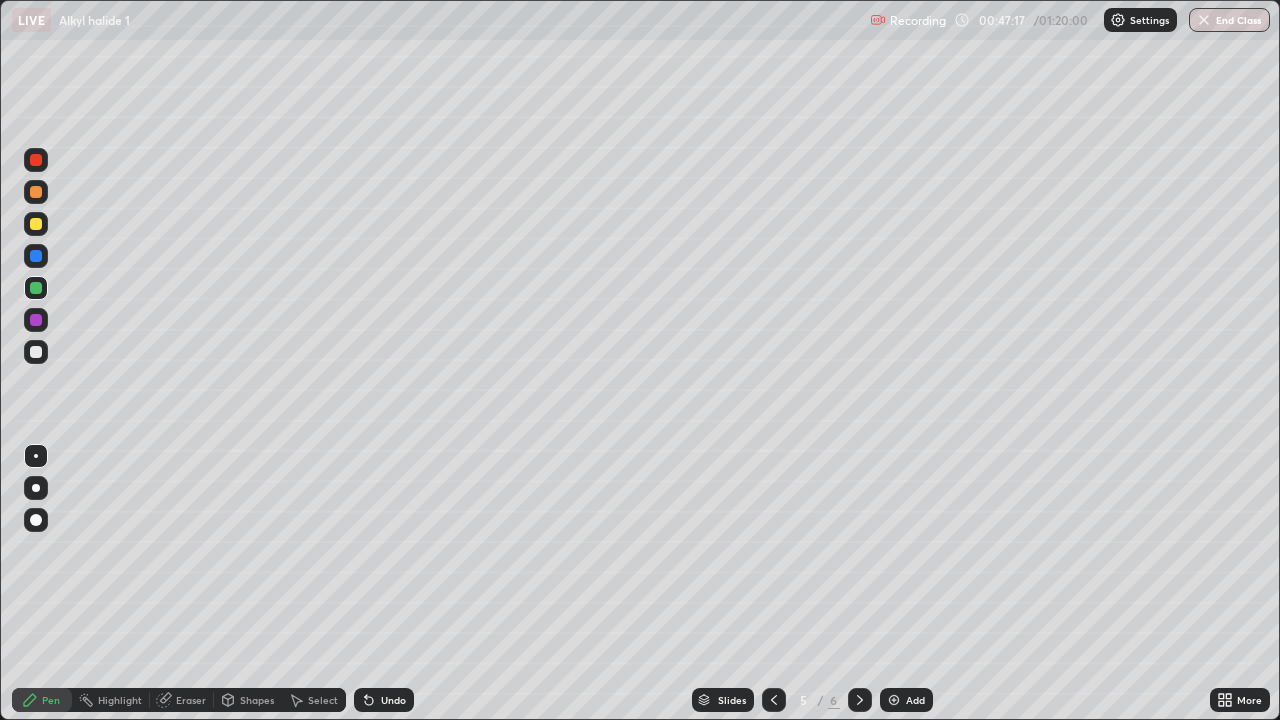 click on "Undo" at bounding box center [393, 700] 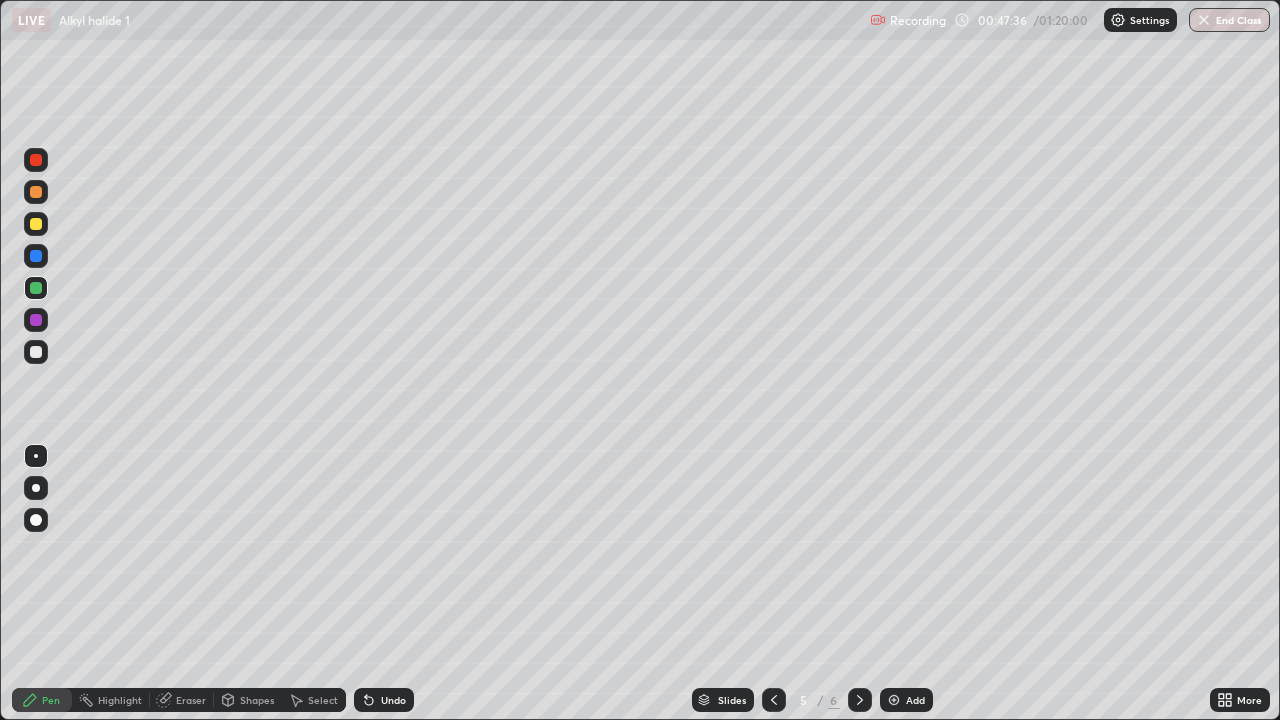 click at bounding box center [36, 352] 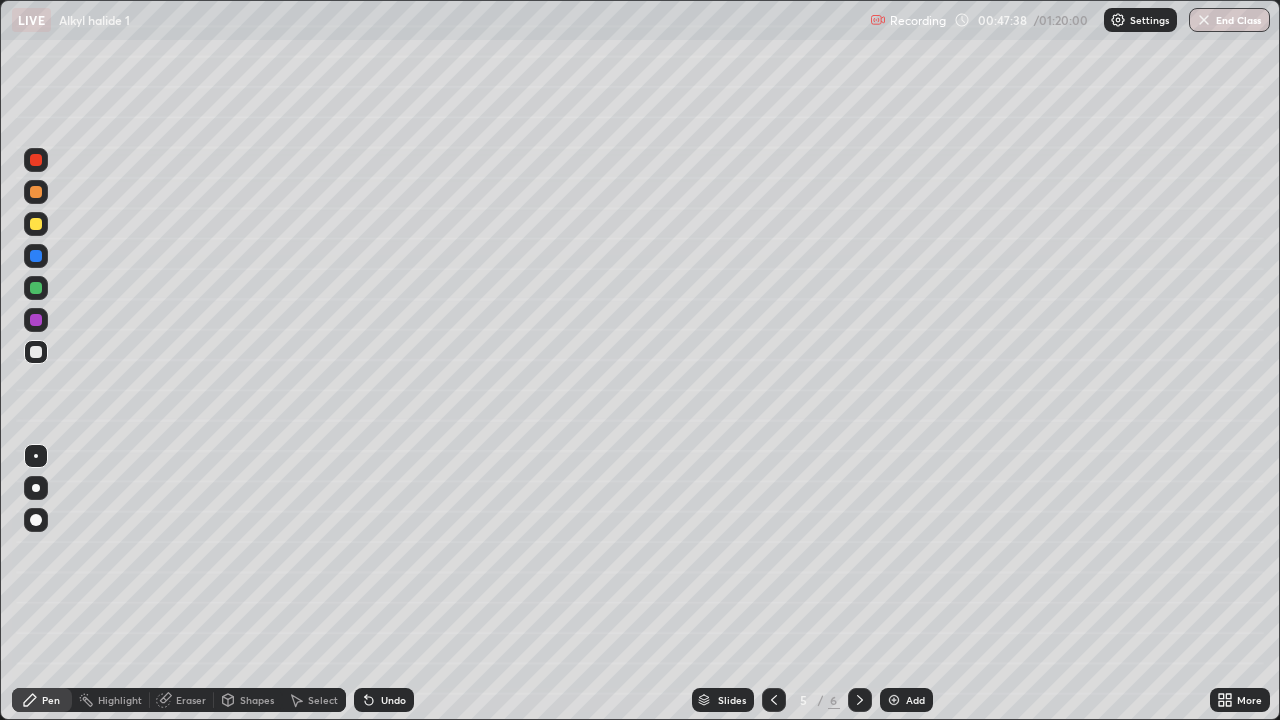 click 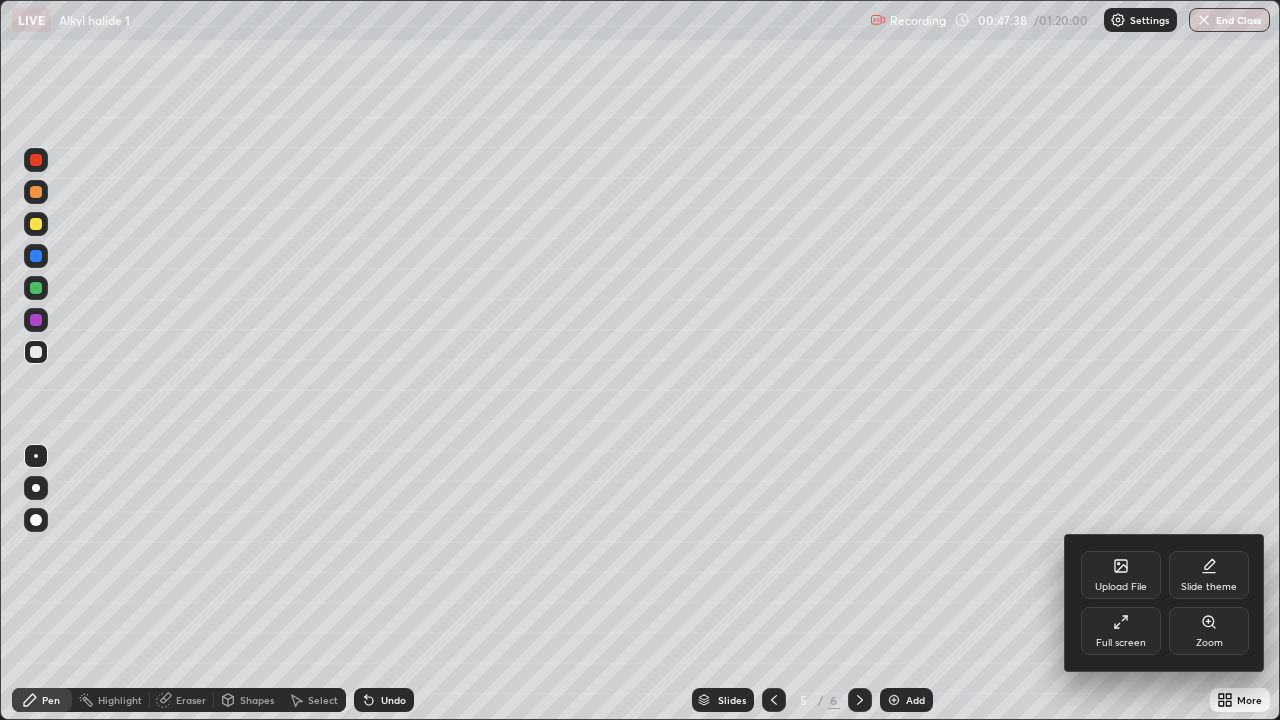 click on "Zoom" at bounding box center [1209, 631] 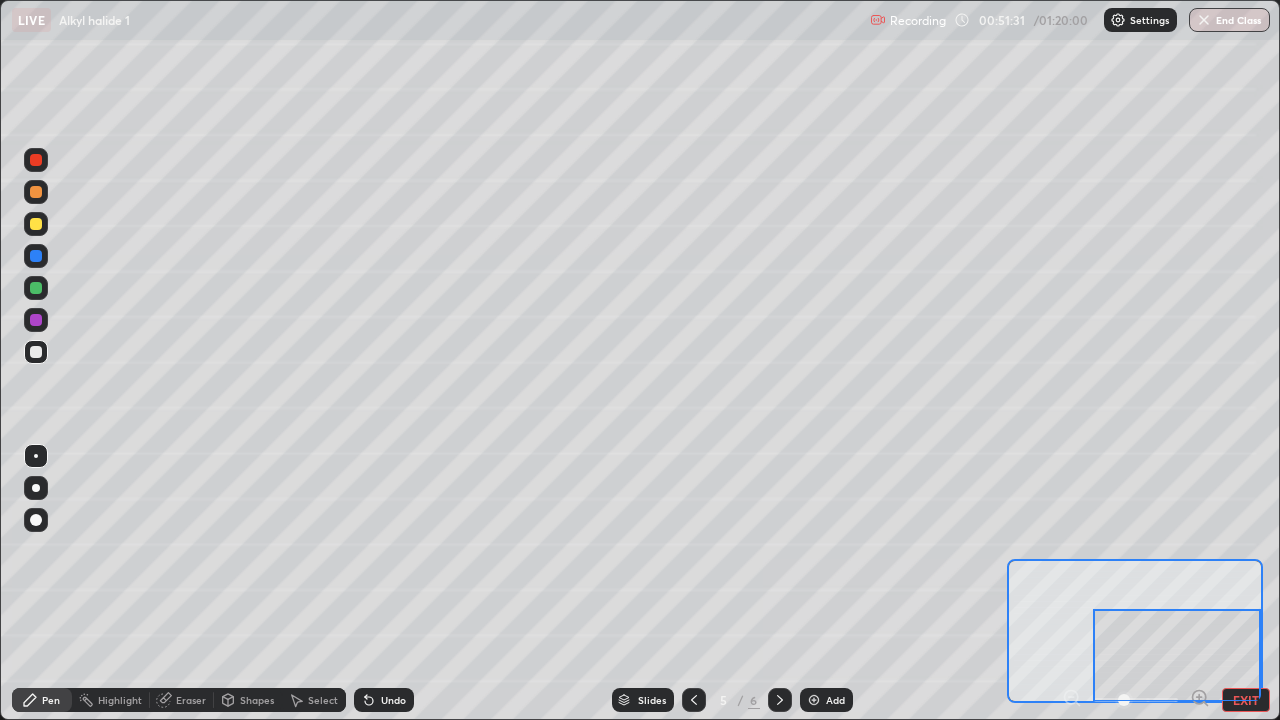 click at bounding box center (36, 288) 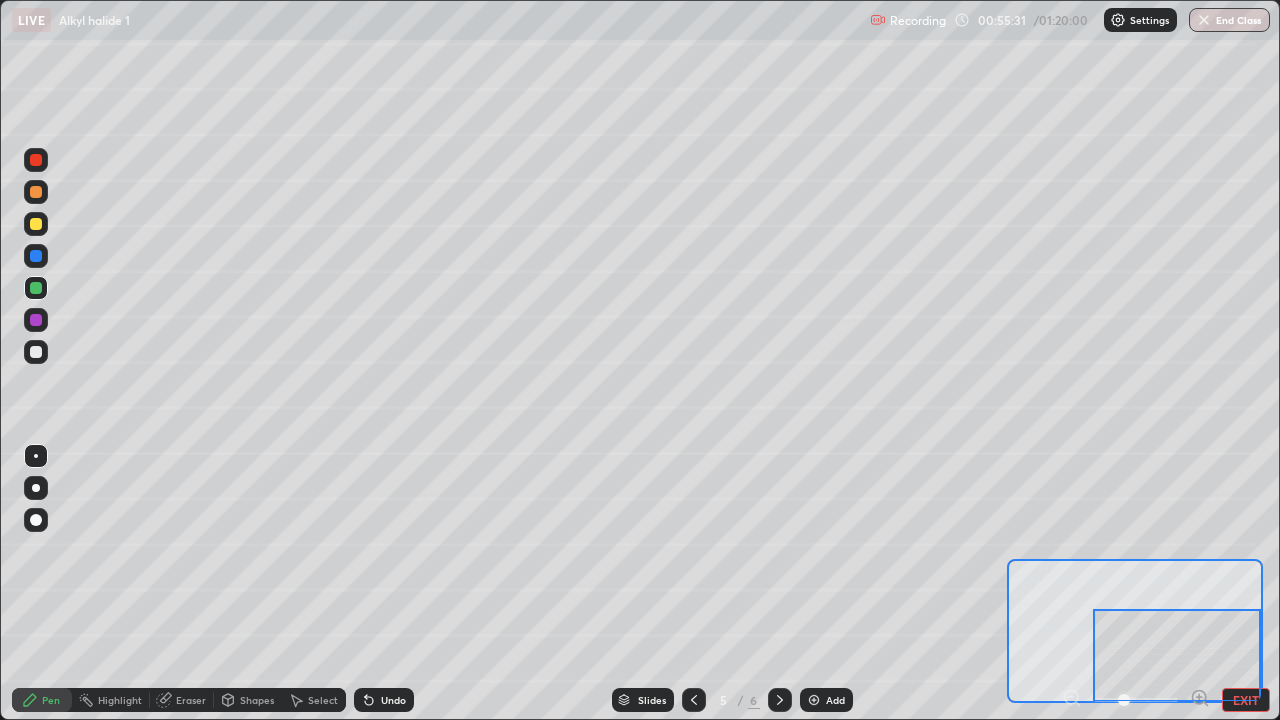 click at bounding box center (36, 352) 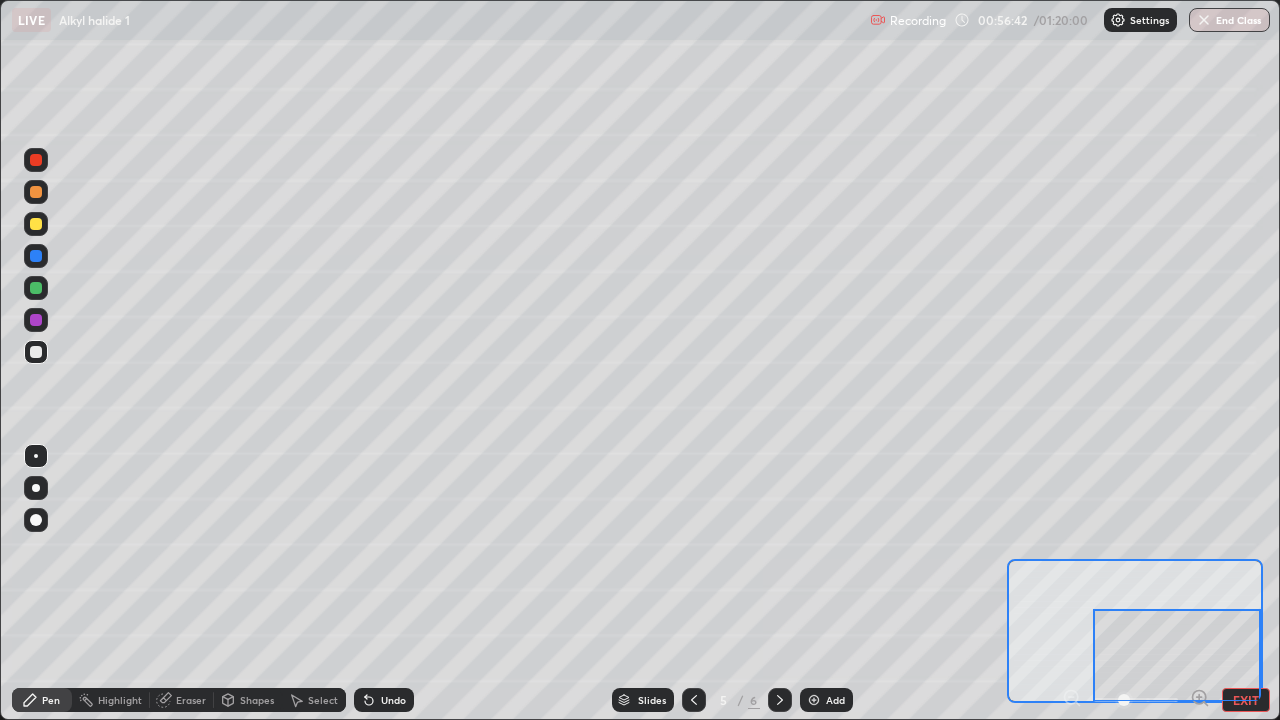 click on "Undo" at bounding box center [393, 700] 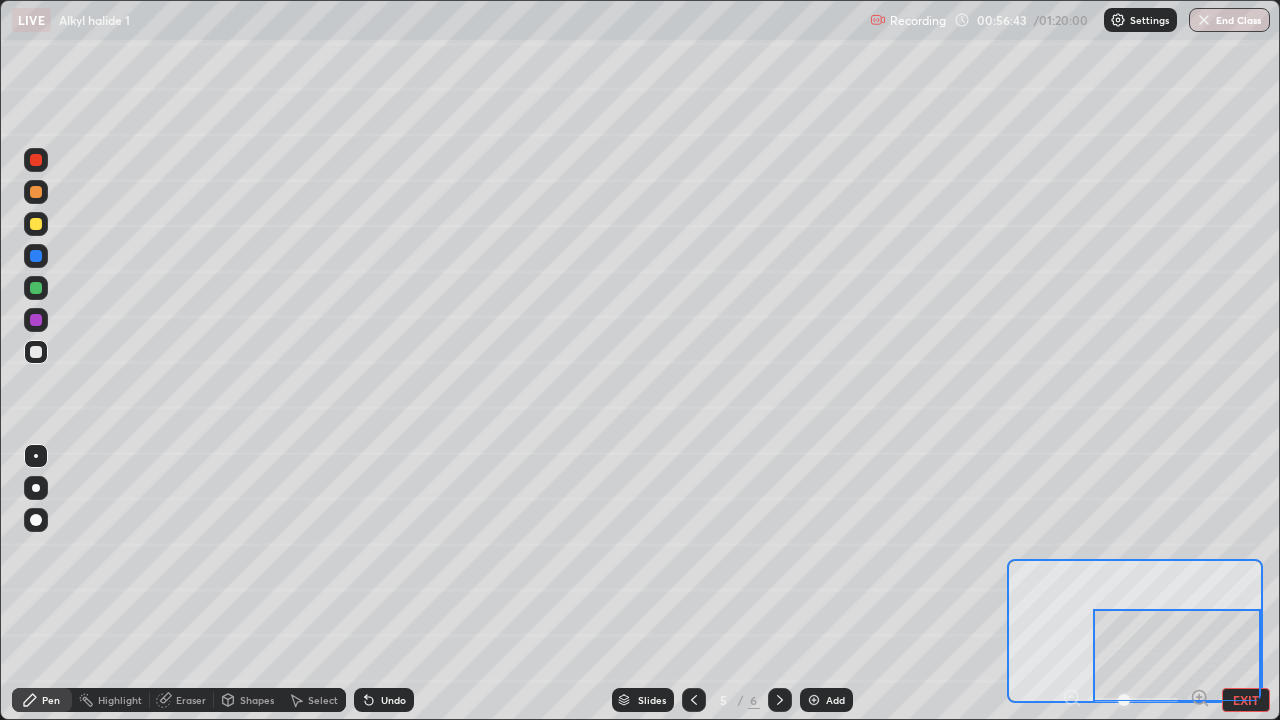 click on "Undo" at bounding box center (380, 700) 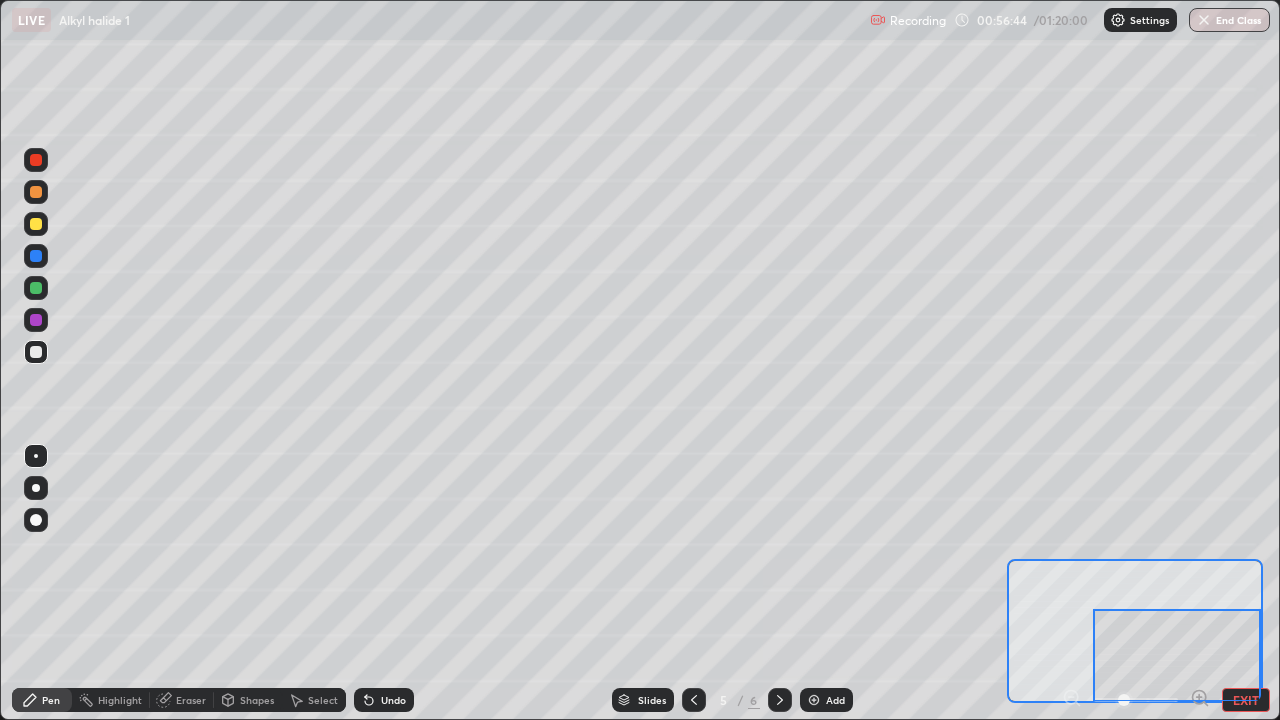 click on "Undo" at bounding box center (393, 700) 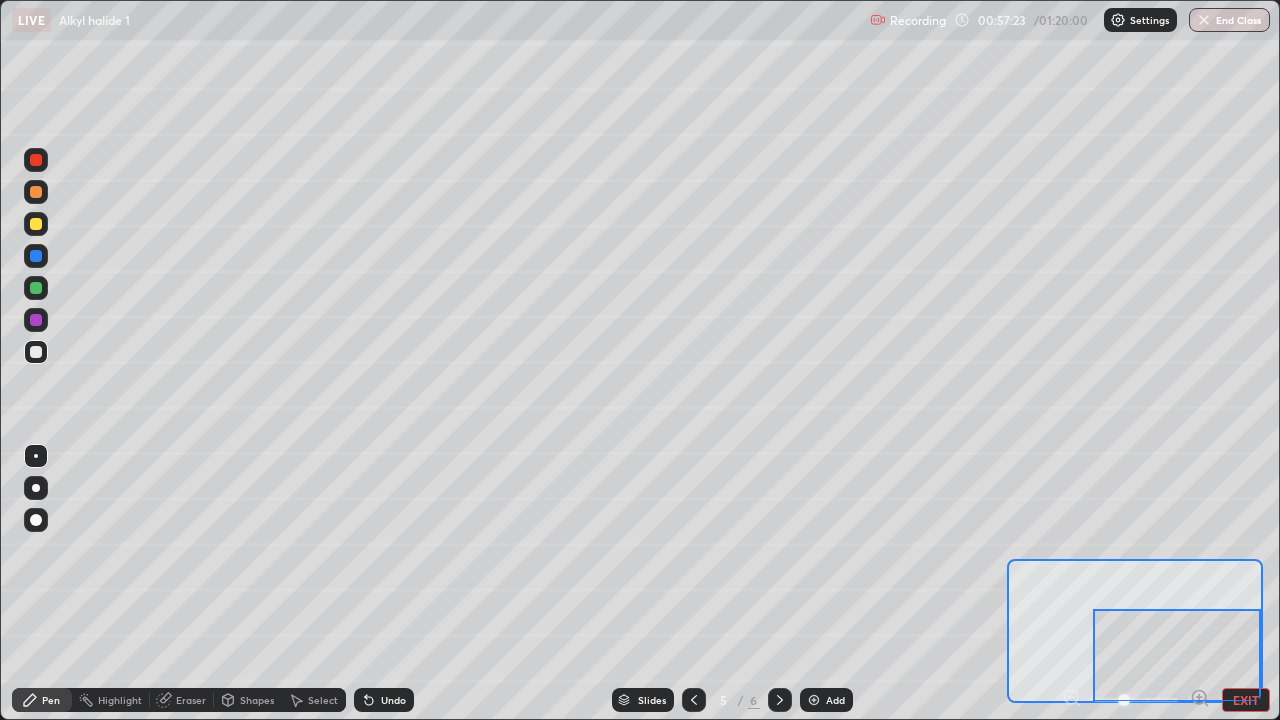 click on "Undo" at bounding box center [384, 700] 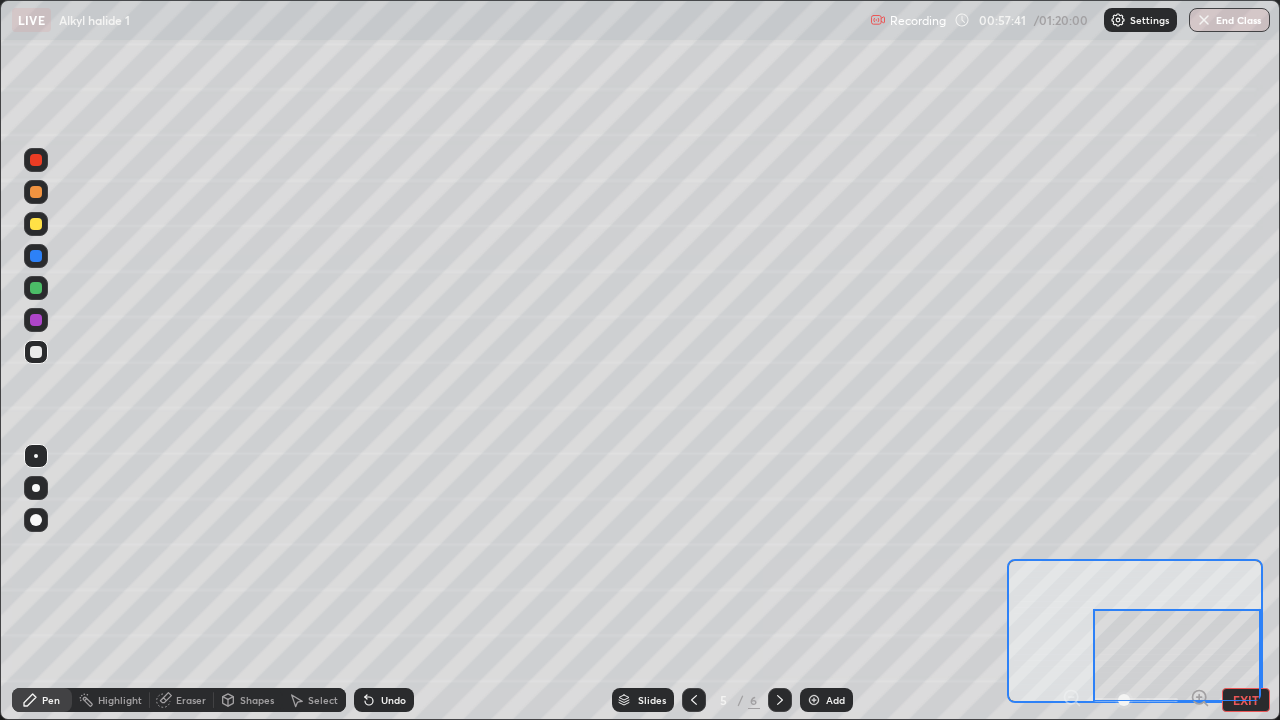 click at bounding box center [36, 224] 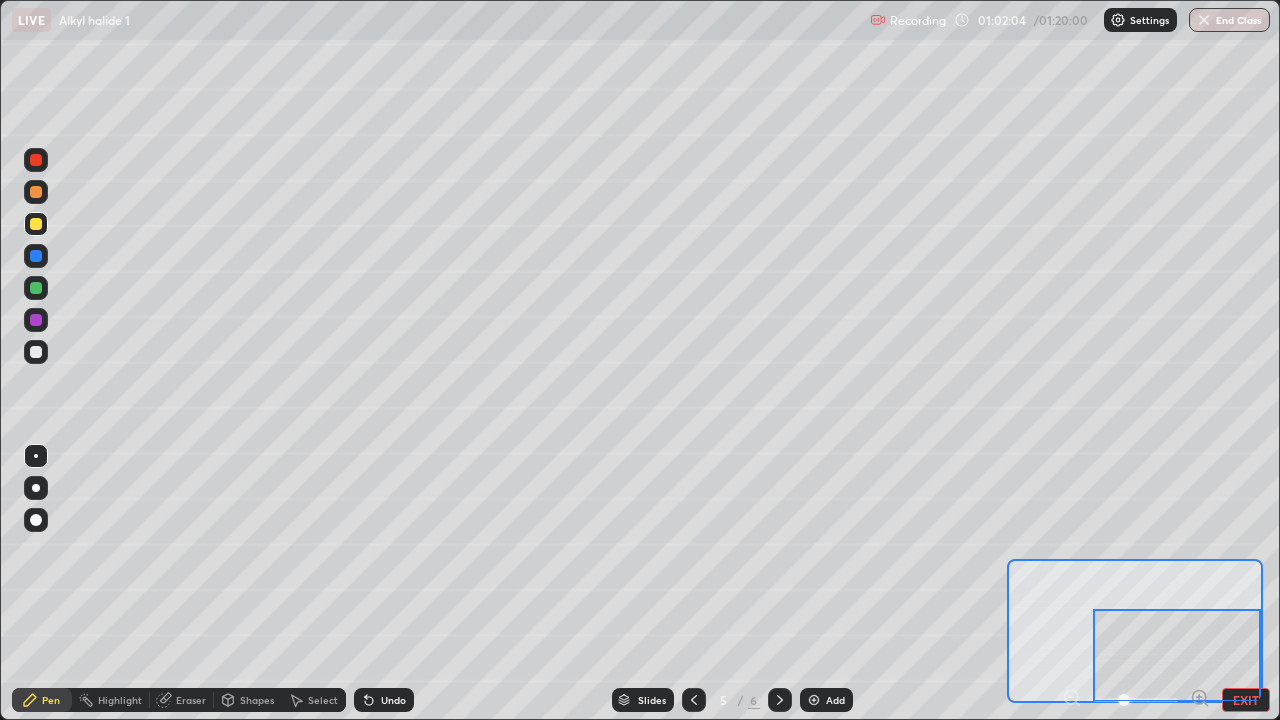 click at bounding box center (36, 192) 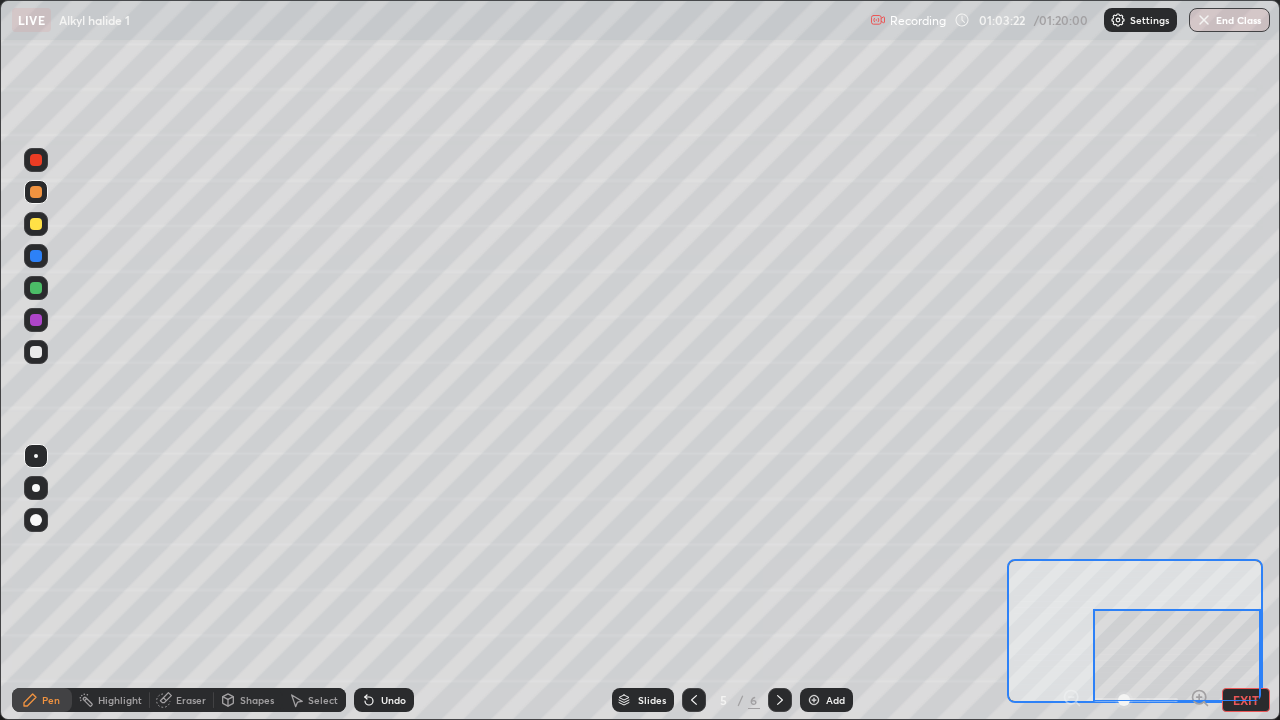 click on "Add" at bounding box center (835, 700) 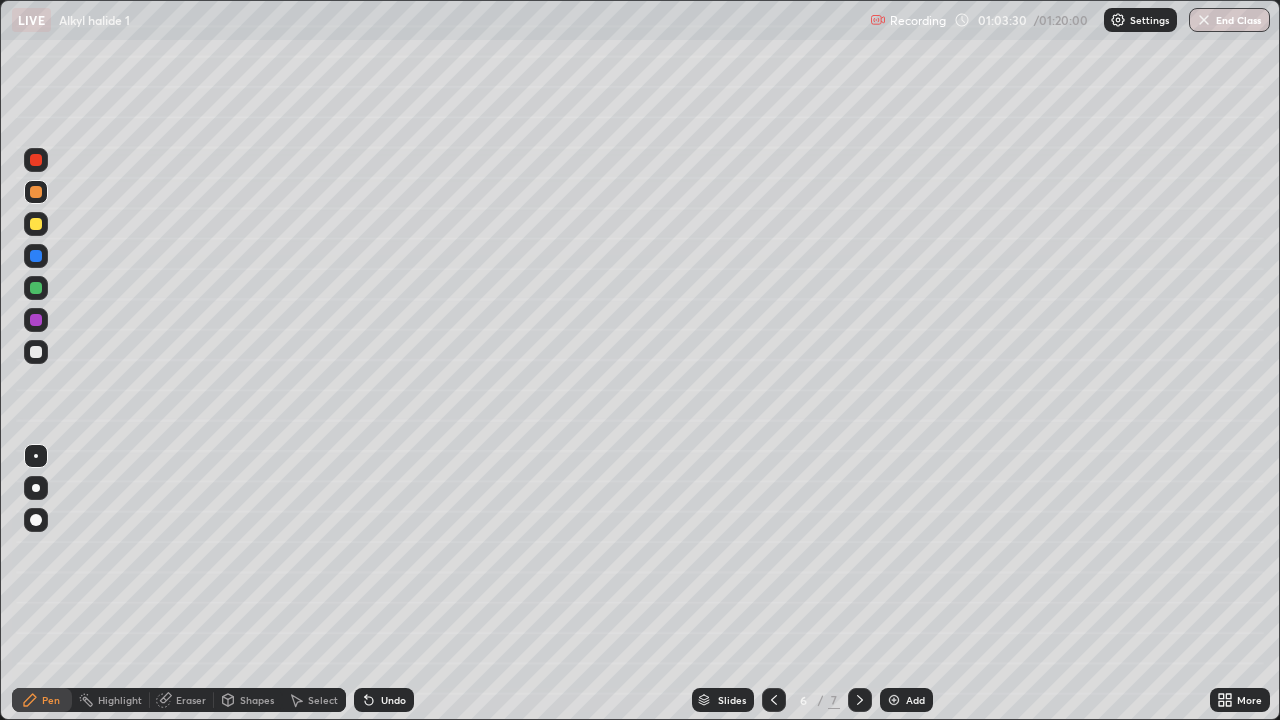 click 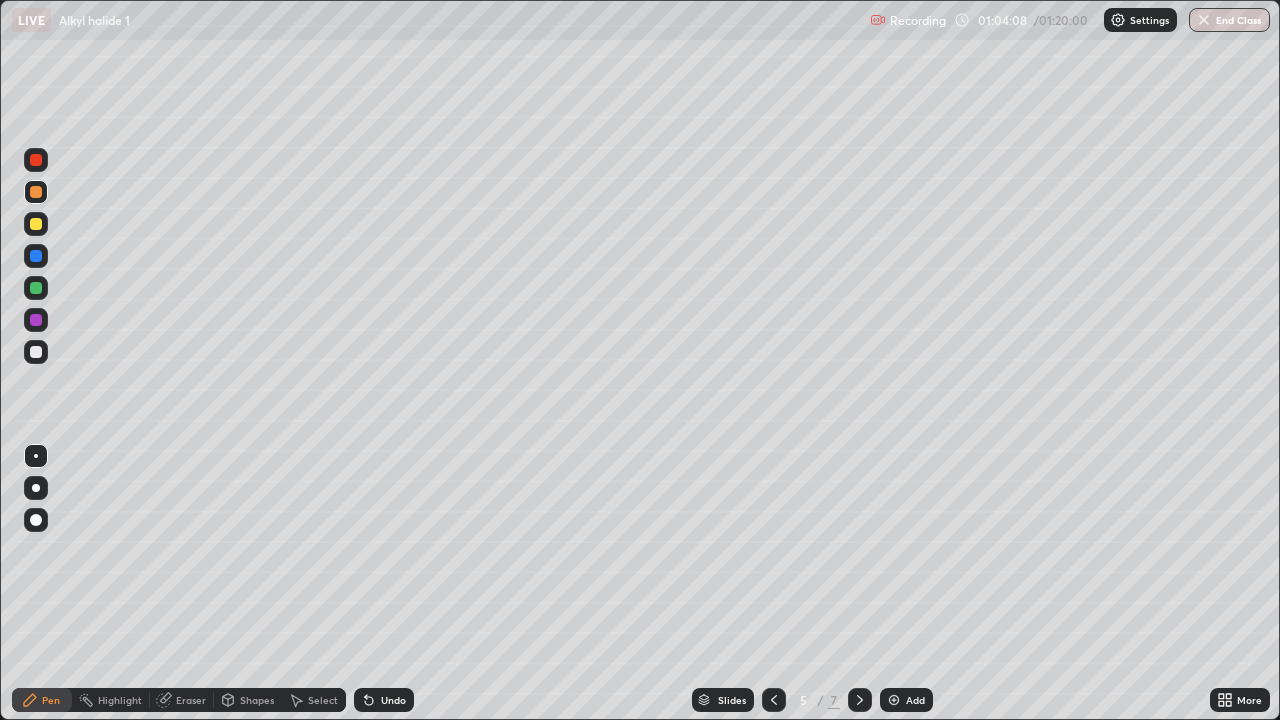 click at bounding box center (36, 352) 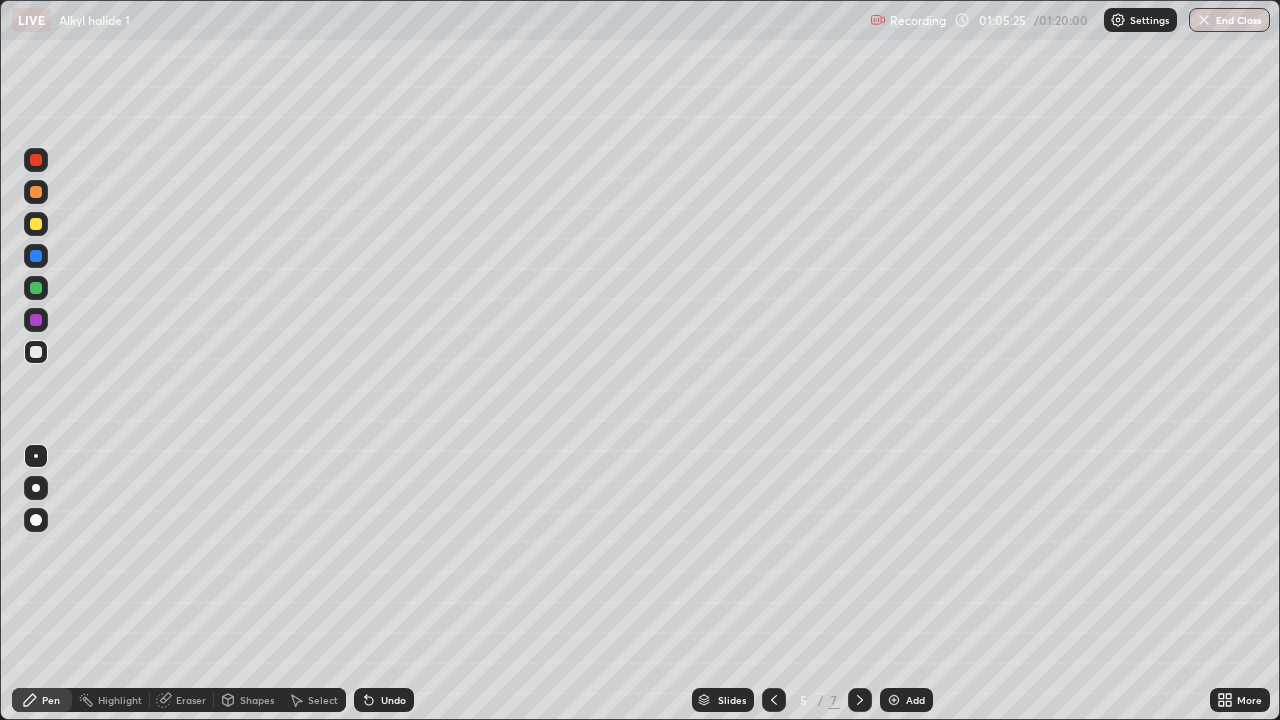click 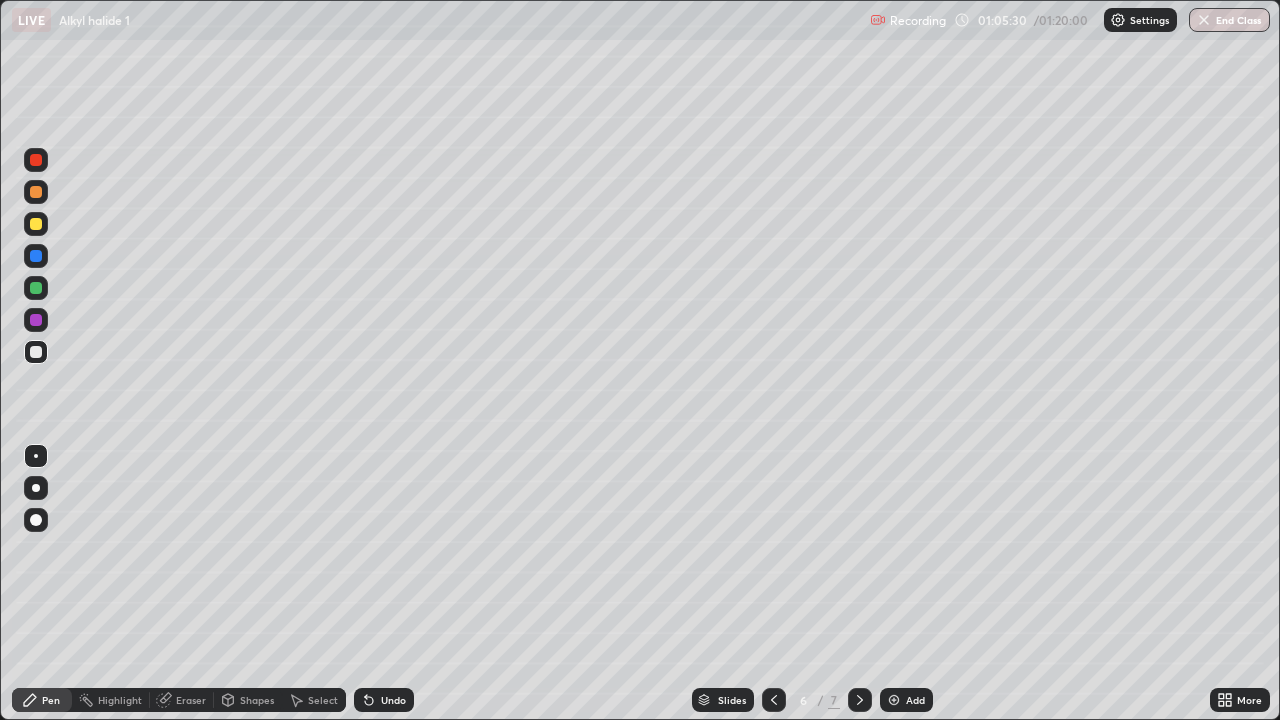 click 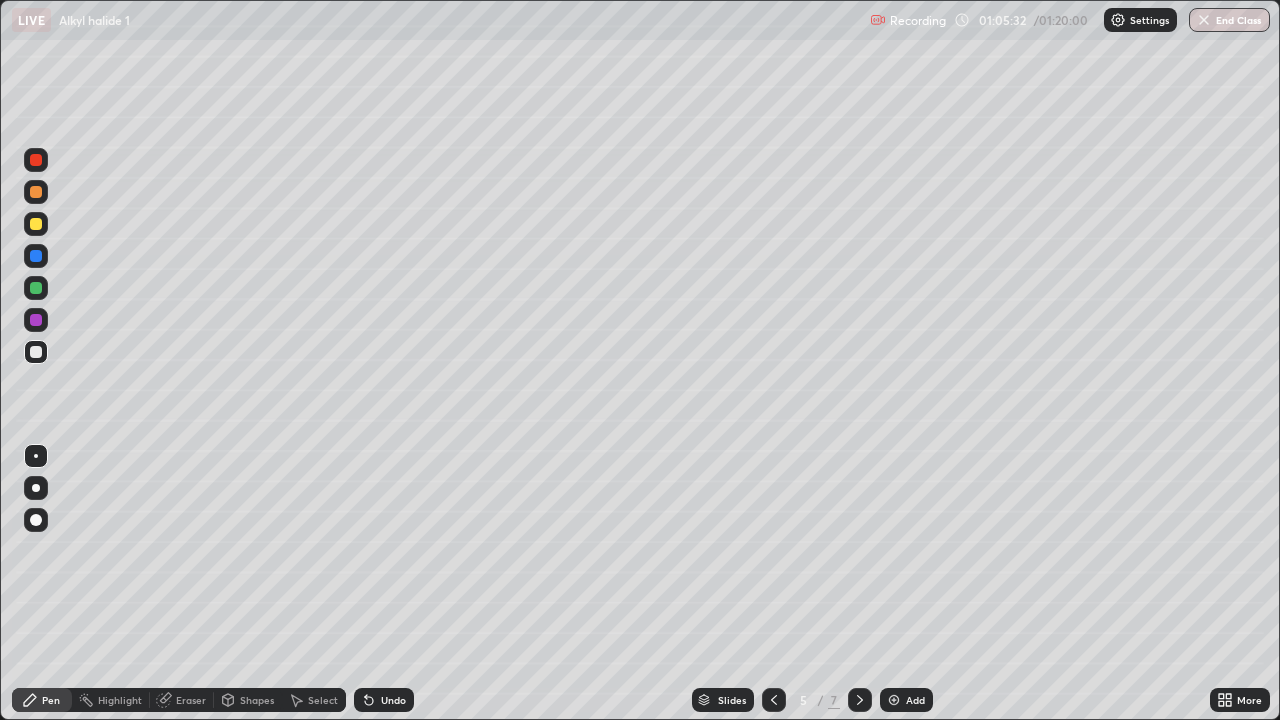click 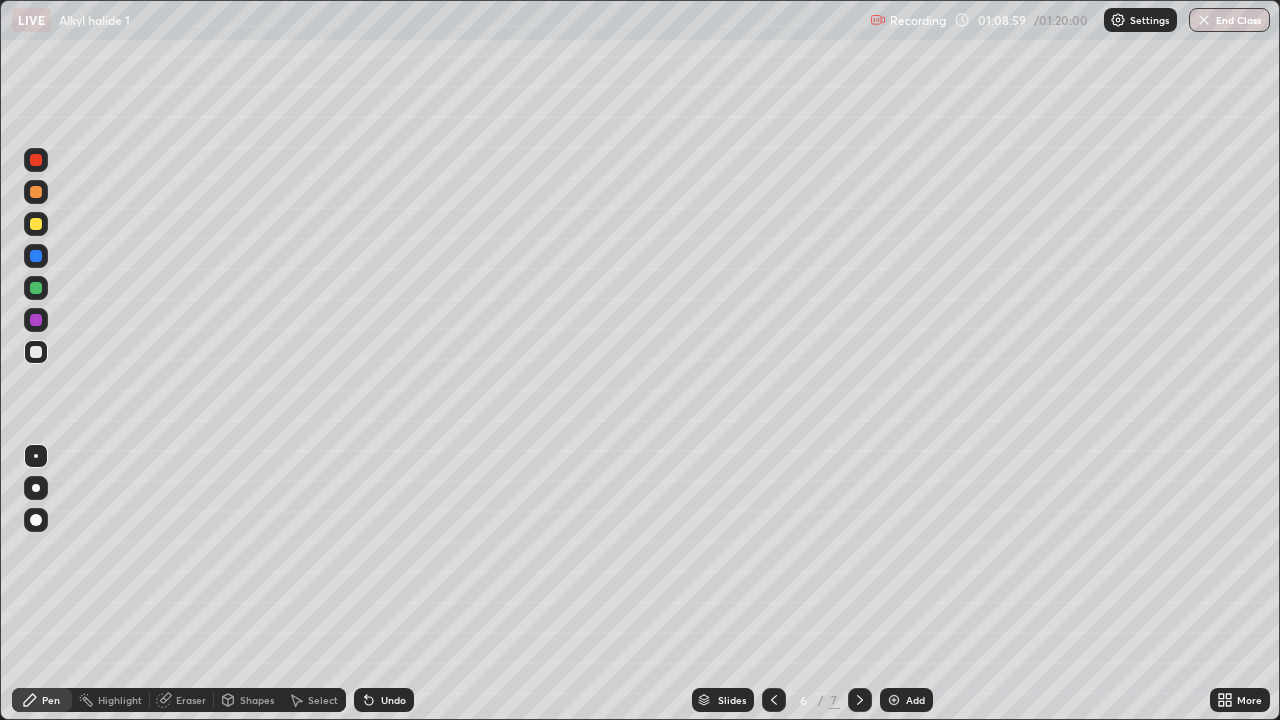 click at bounding box center [36, 192] 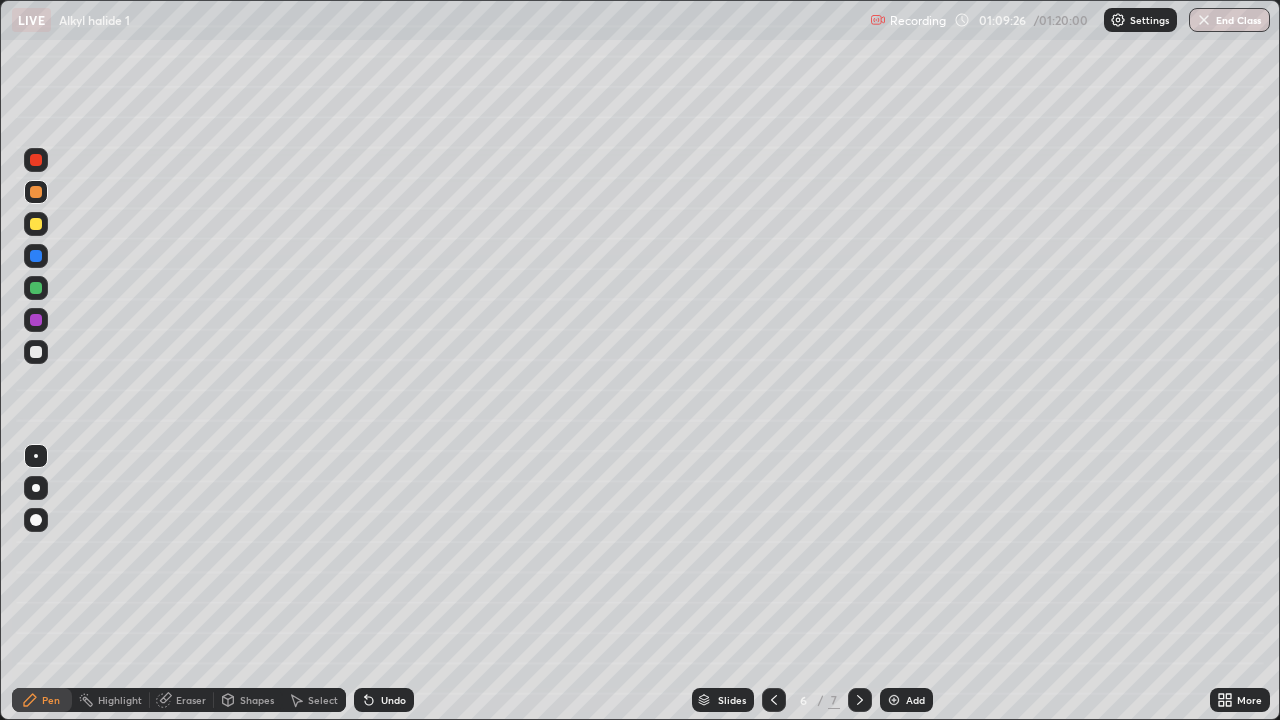 click at bounding box center [36, 352] 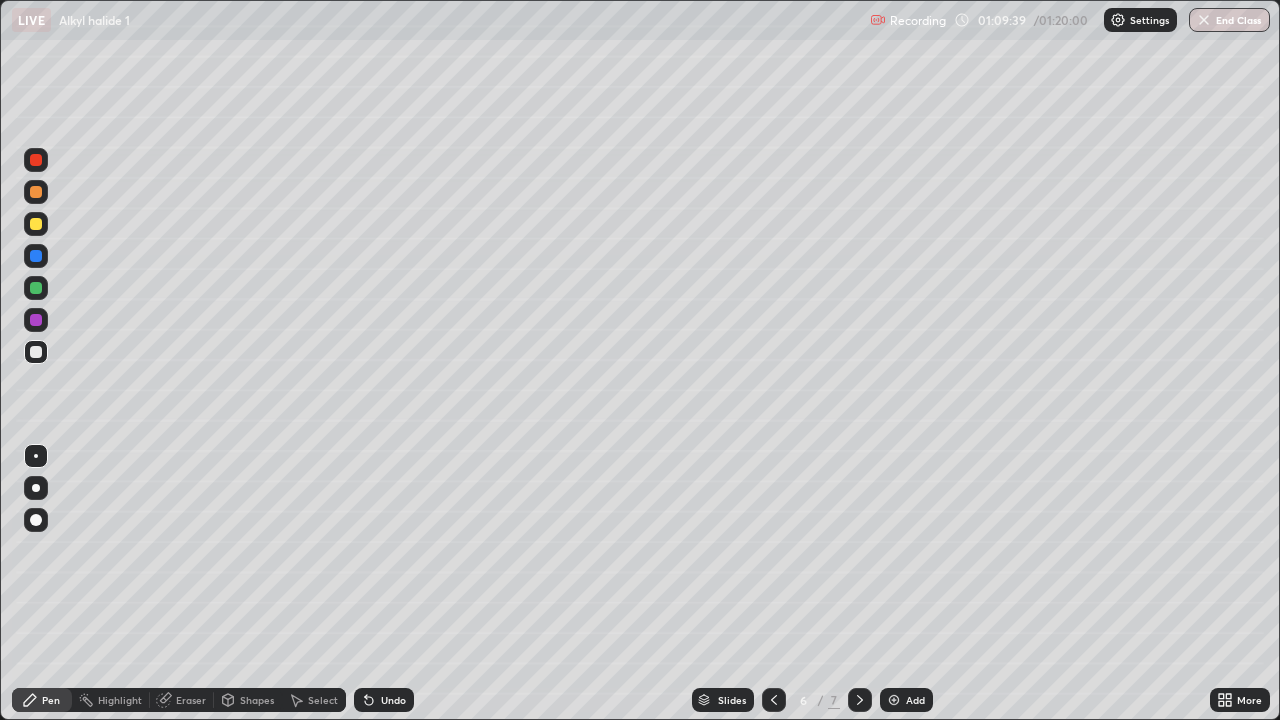 click on "Eraser" at bounding box center [191, 700] 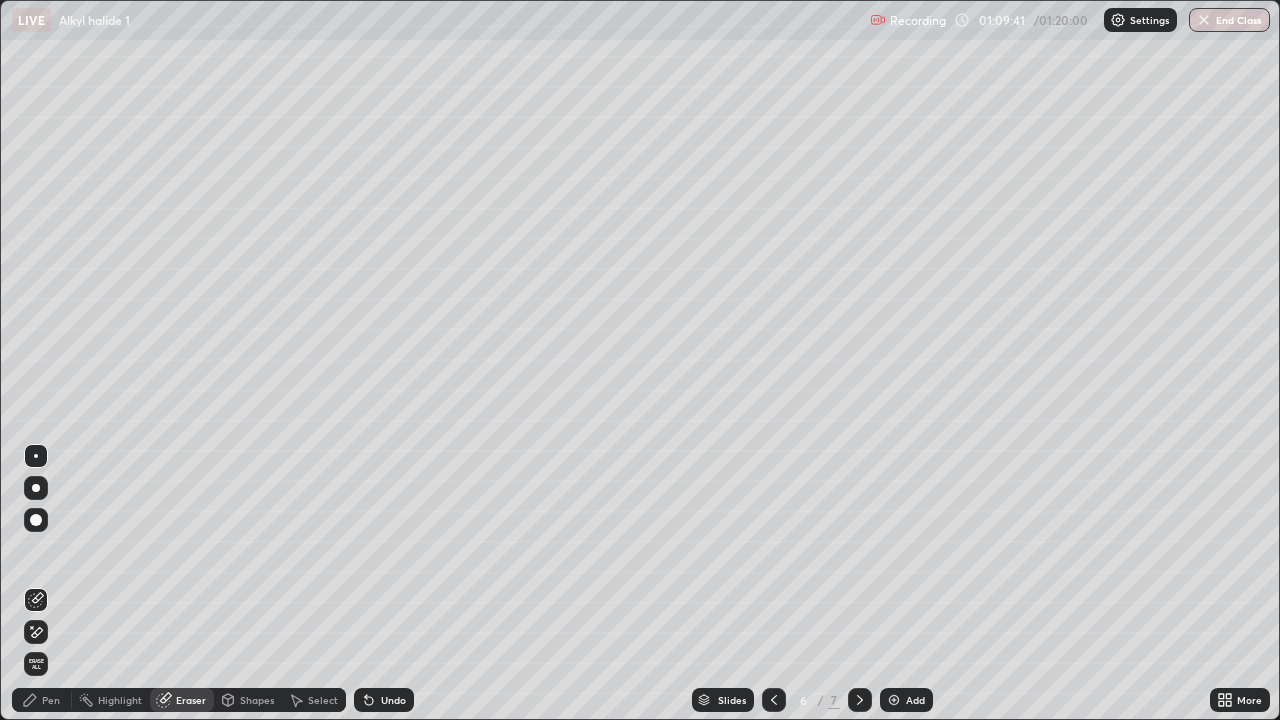 click on "Pen" at bounding box center [42, 700] 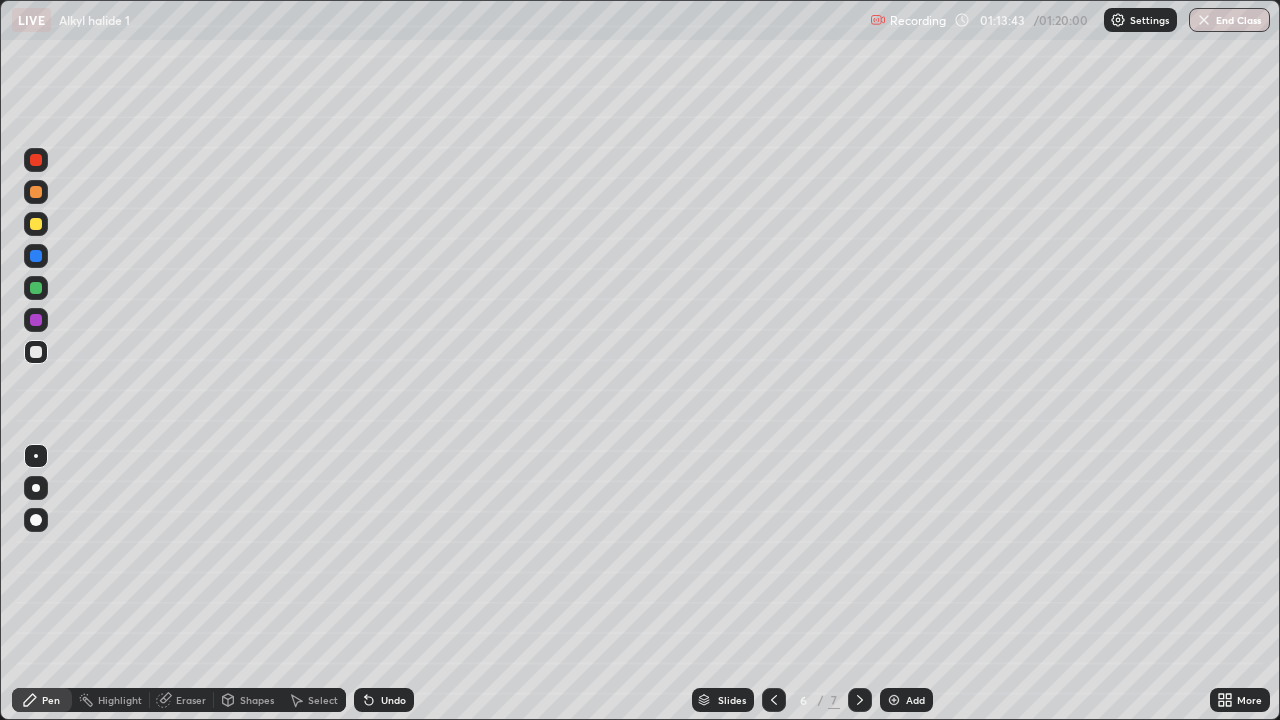 click on "End Class" at bounding box center [1229, 20] 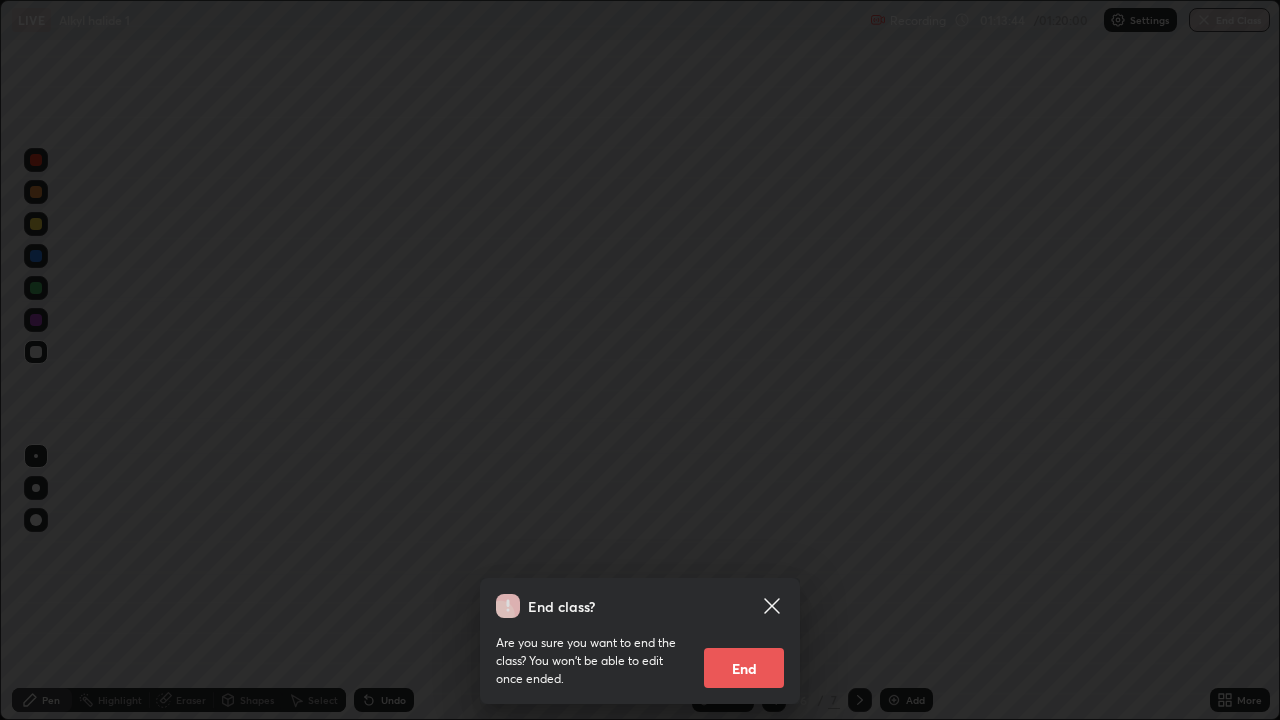 click on "End" at bounding box center [744, 668] 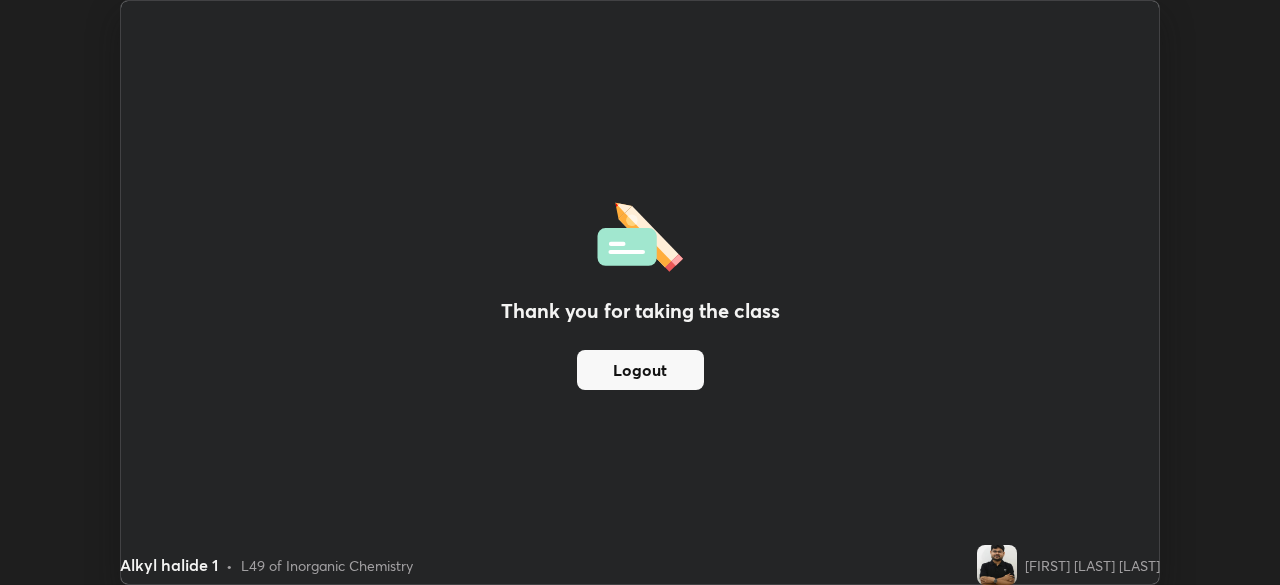 scroll, scrollTop: 585, scrollLeft: 1280, axis: both 